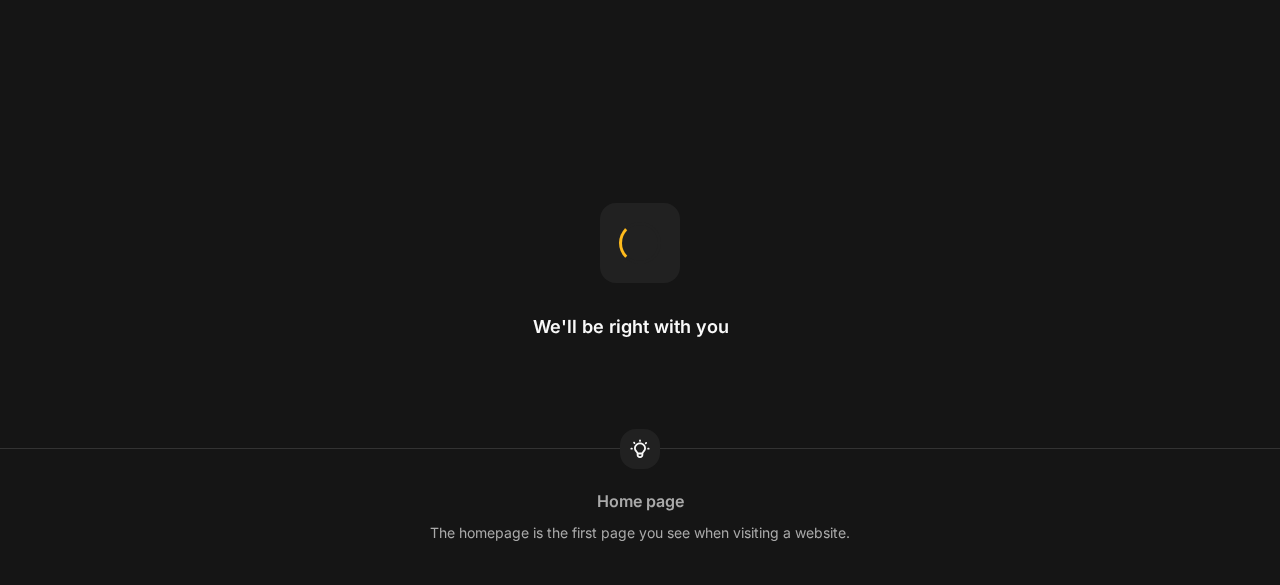 scroll, scrollTop: 0, scrollLeft: 0, axis: both 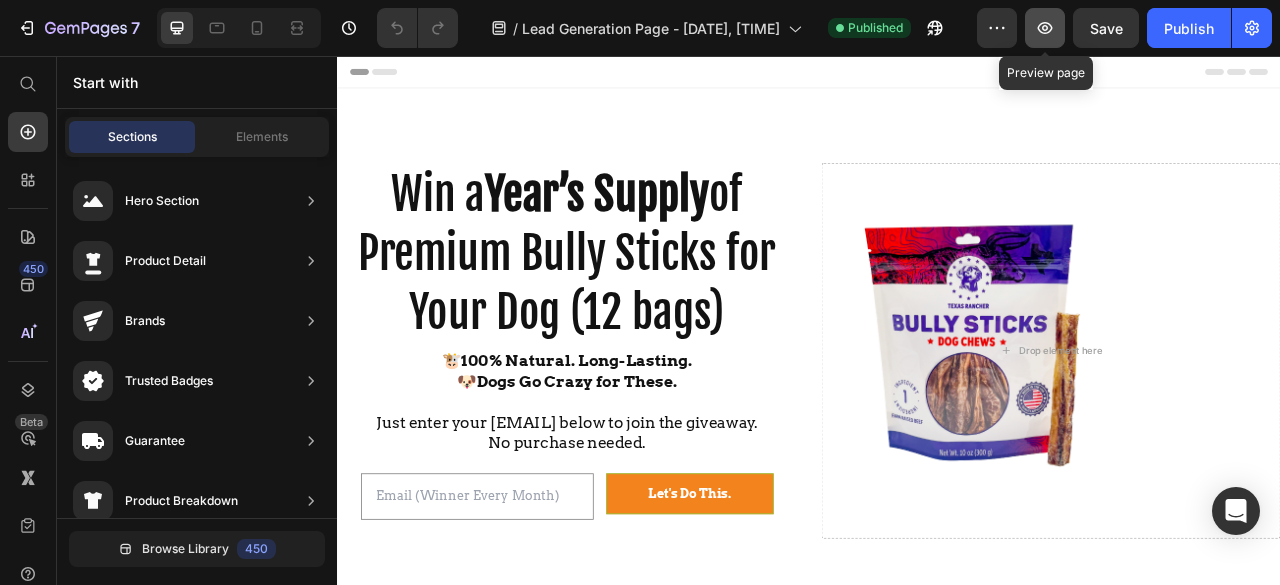 click 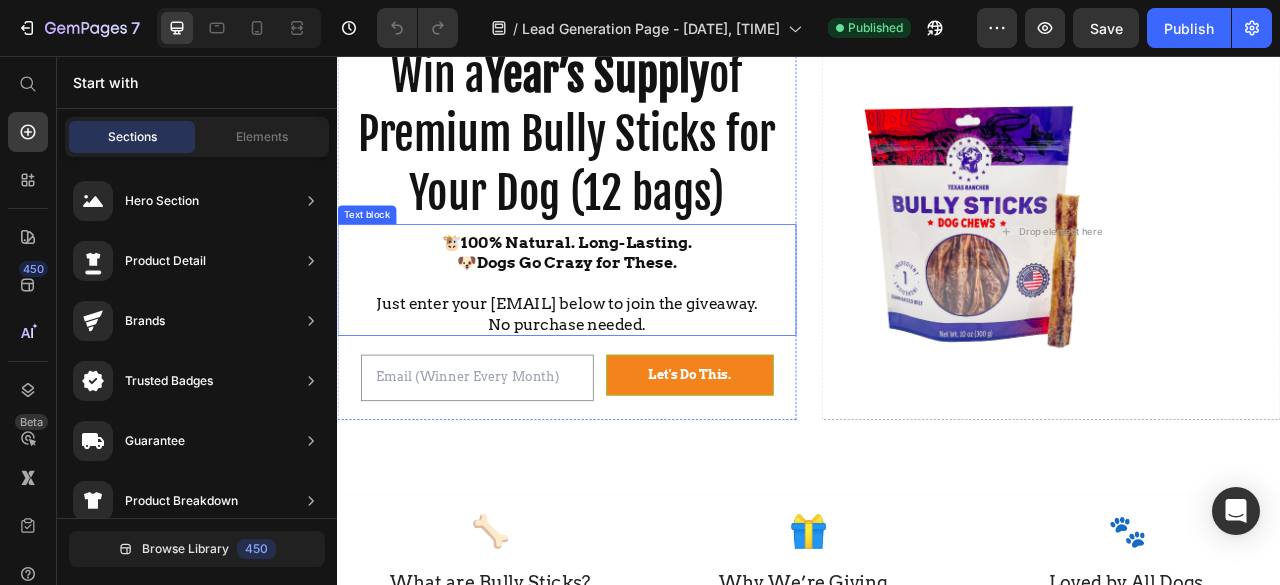 scroll, scrollTop: 152, scrollLeft: 0, axis: vertical 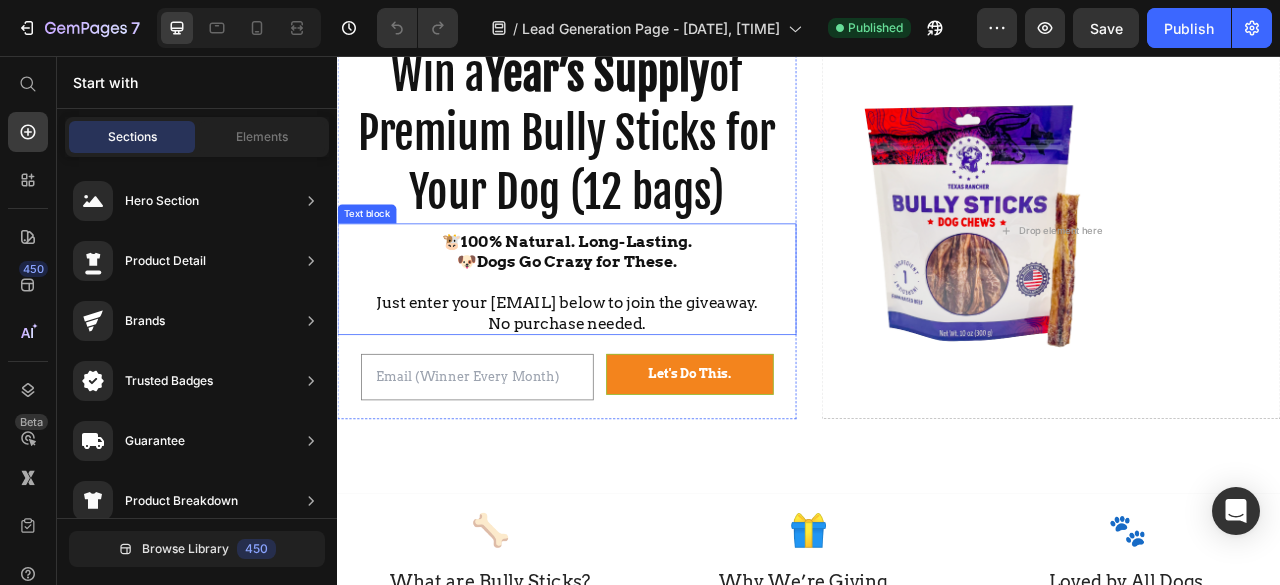 click on "Dogs Go Crazy for These." at bounding box center [641, 318] 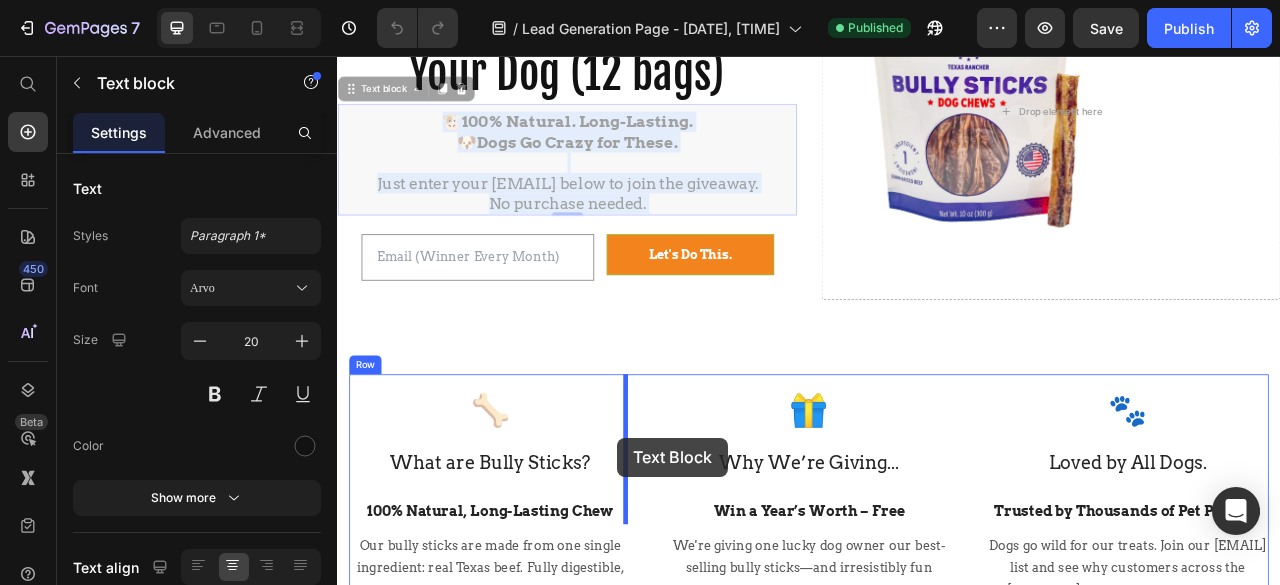 scroll, scrollTop: 338, scrollLeft: 0, axis: vertical 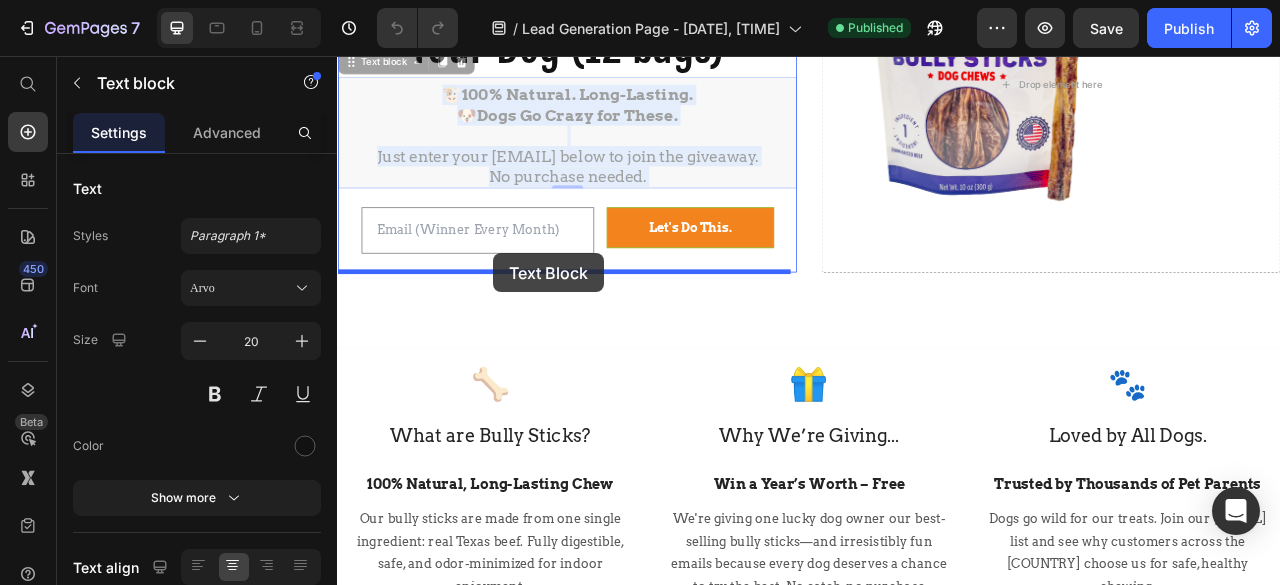 drag, startPoint x: 707, startPoint y: 328, endPoint x: 536, endPoint y: 307, distance: 172.28465 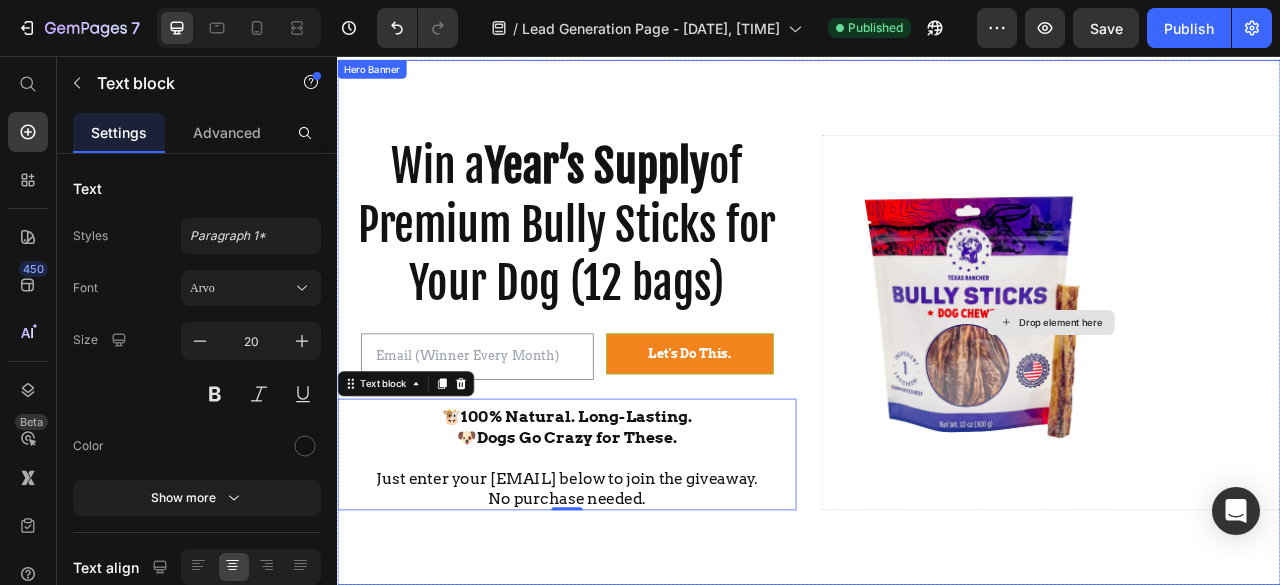 scroll, scrollTop: 36, scrollLeft: 0, axis: vertical 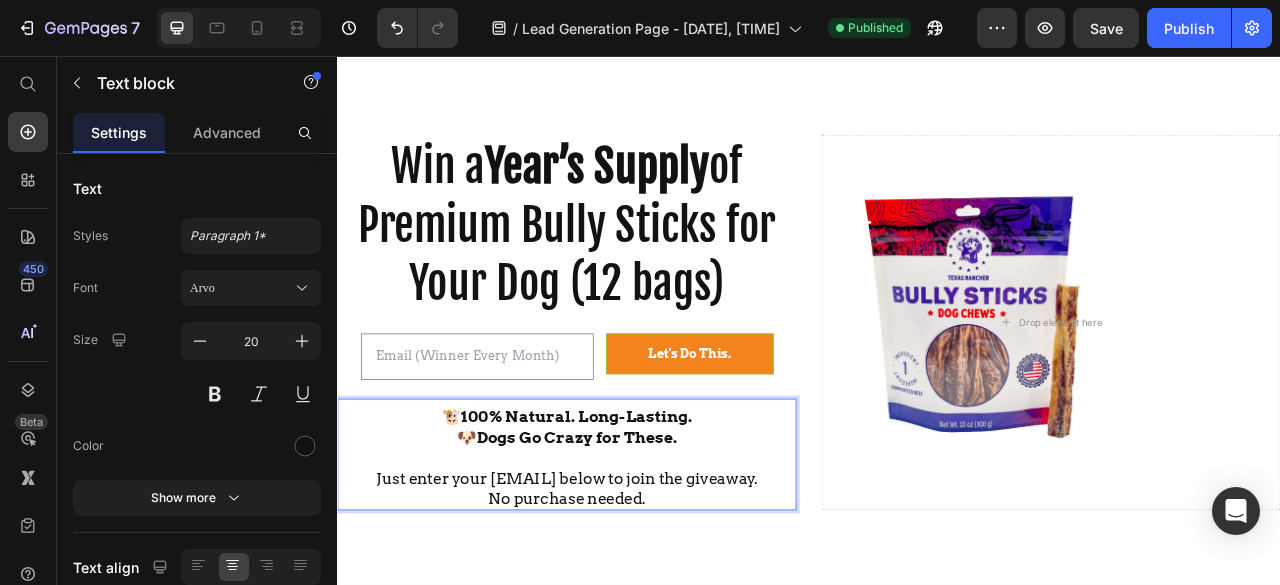 click on "Just enter your [EMAIL] below to join the giveaway. No purchase needed." at bounding box center [629, 606] 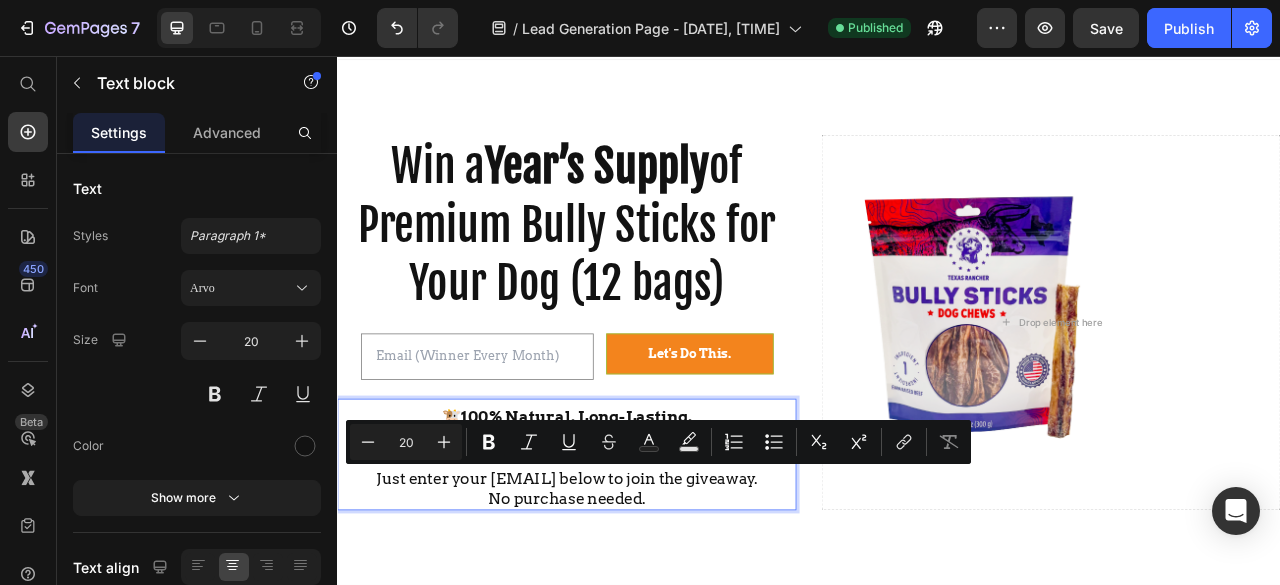 click on "Just enter your [EMAIL] below to join the giveaway. No purchase needed." at bounding box center [629, 606] 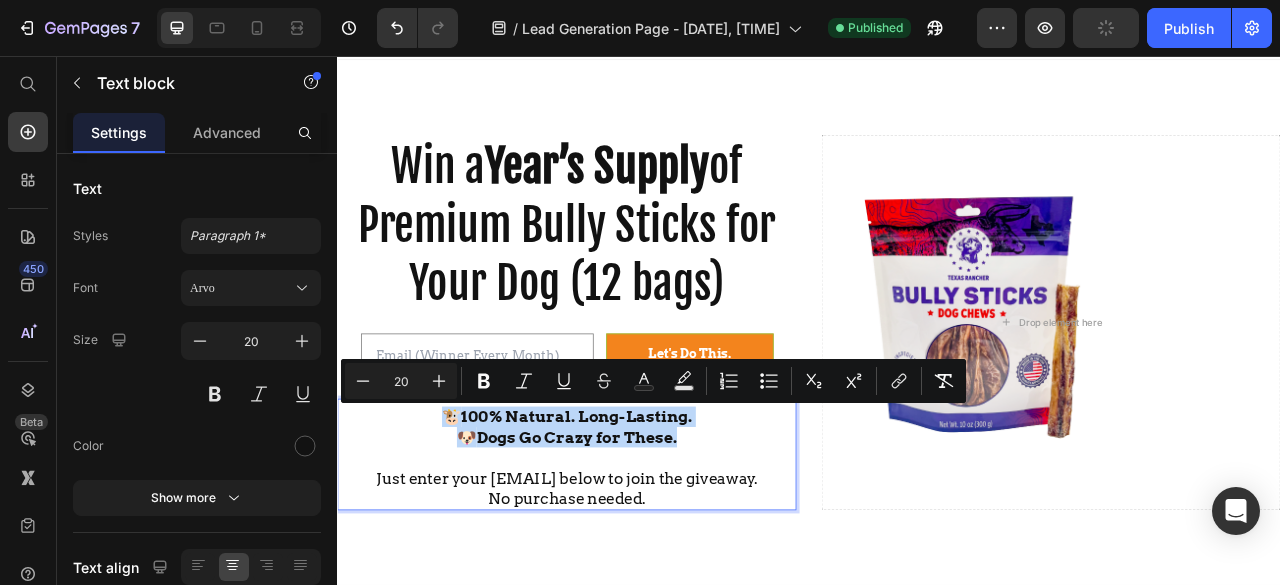 drag, startPoint x: 790, startPoint y: 545, endPoint x: 521, endPoint y: 515, distance: 270.6677 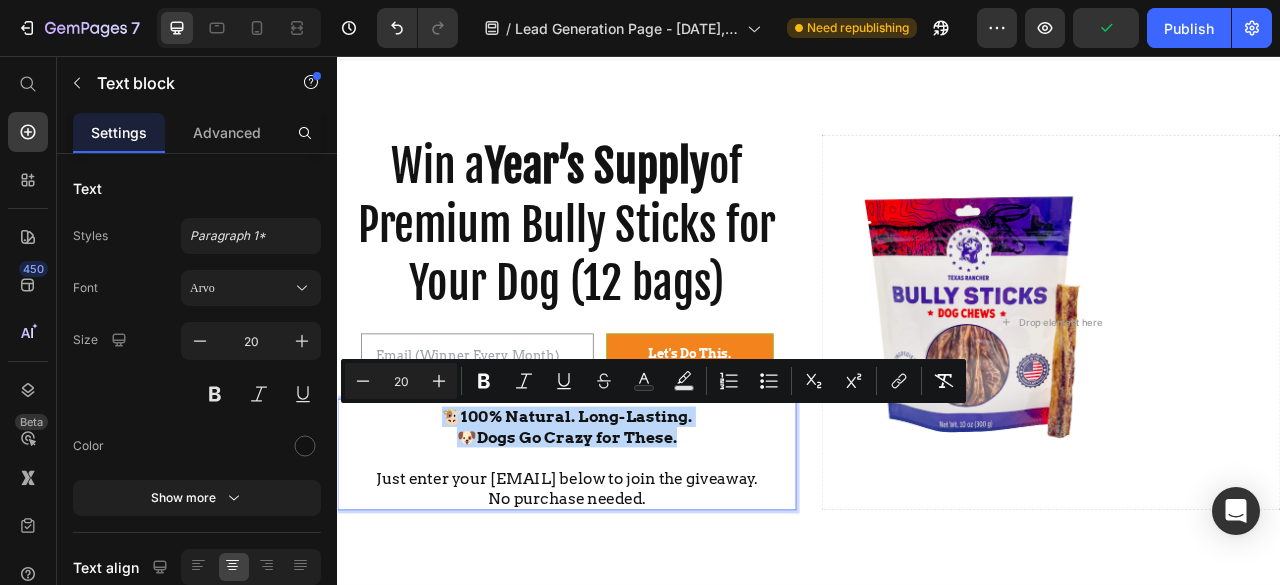copy on "🐮  100% Natural. Long-Lasting.  🐶  Dogs Go Crazy for These." 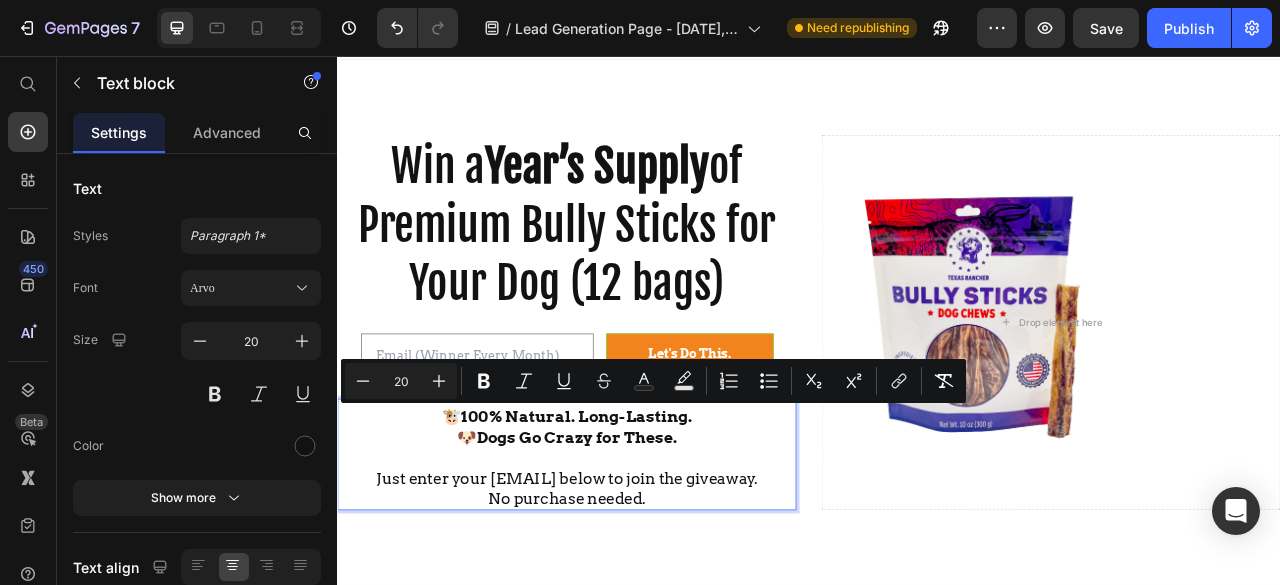 click on "Just enter your [EMAIL] below to join the giveaway. No purchase needed." at bounding box center [629, 606] 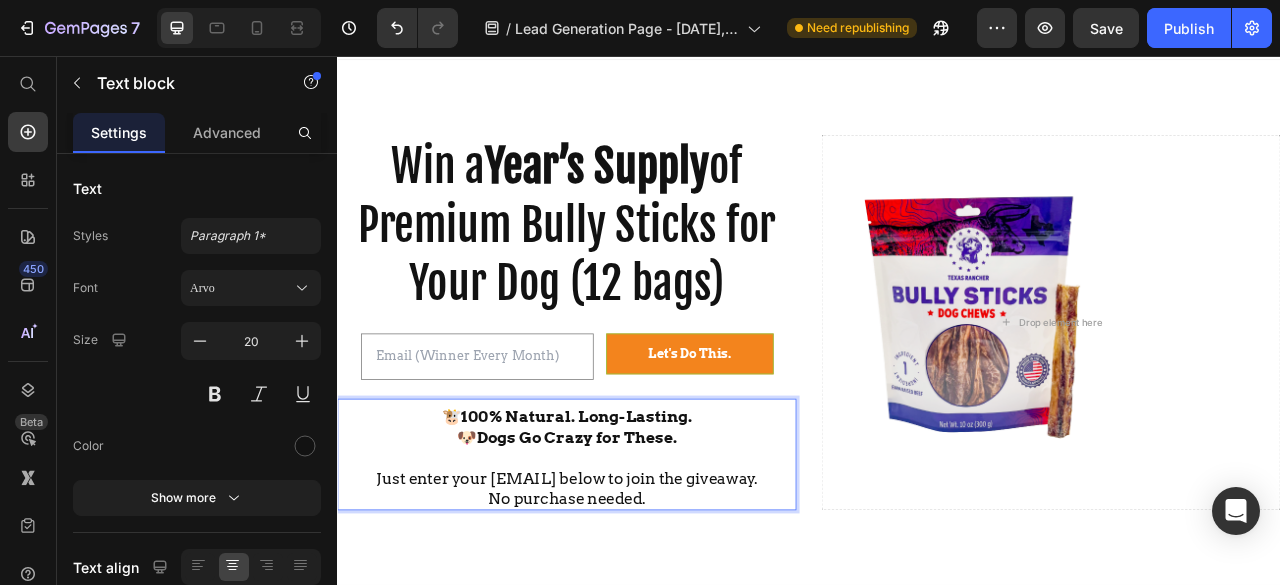 scroll, scrollTop: 23, scrollLeft: 0, axis: vertical 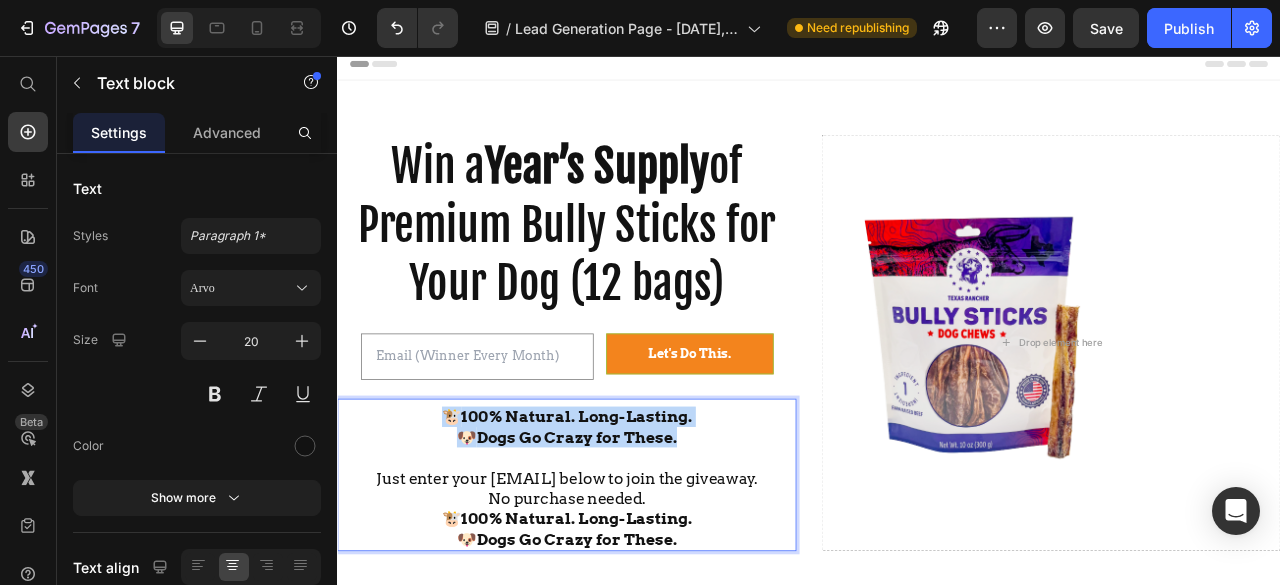 drag, startPoint x: 546, startPoint y: 518, endPoint x: 284, endPoint y: 471, distance: 266.18228 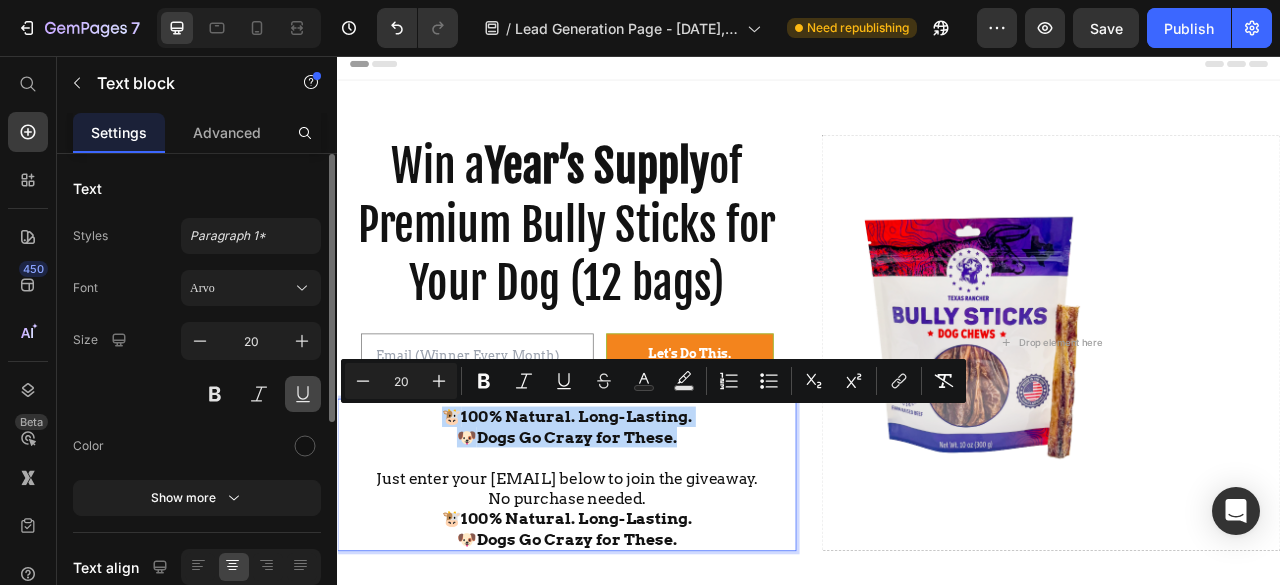 scroll, scrollTop: 23, scrollLeft: 0, axis: vertical 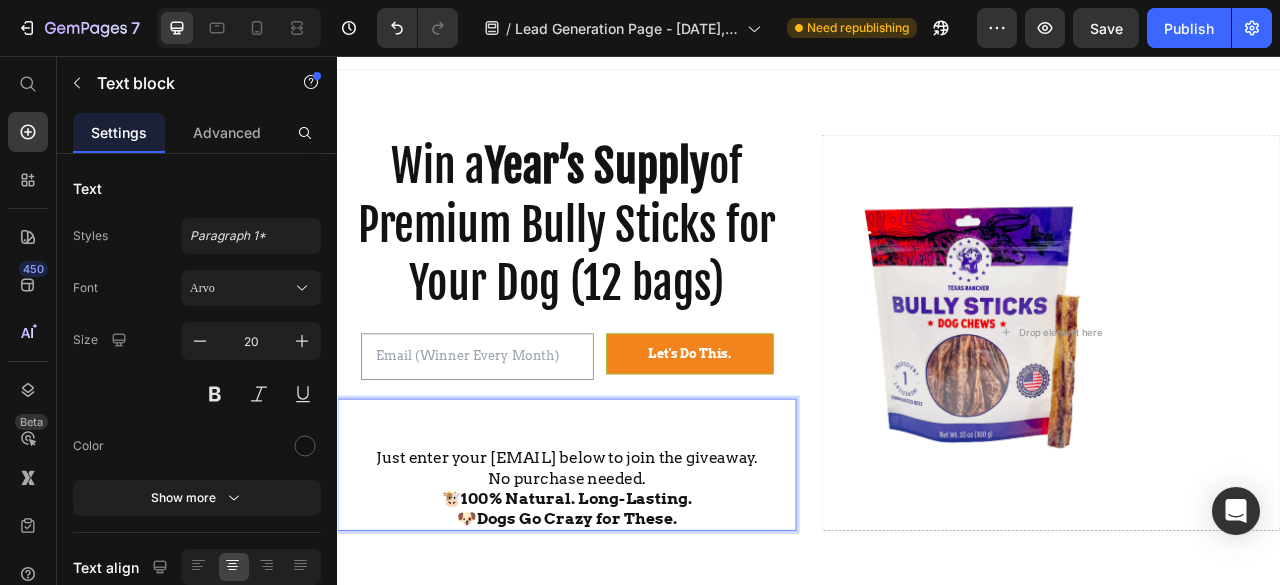 click on "Just enter your [EMAIL] below to join the giveaway. No purchase needed." at bounding box center [629, 580] 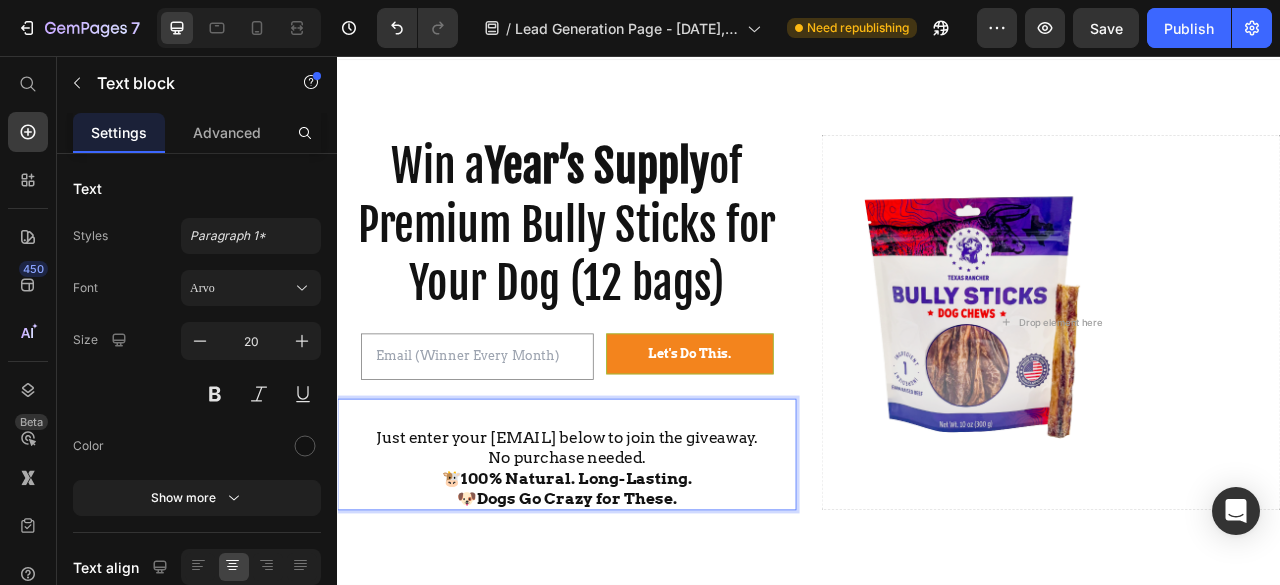 scroll, scrollTop: 49, scrollLeft: 0, axis: vertical 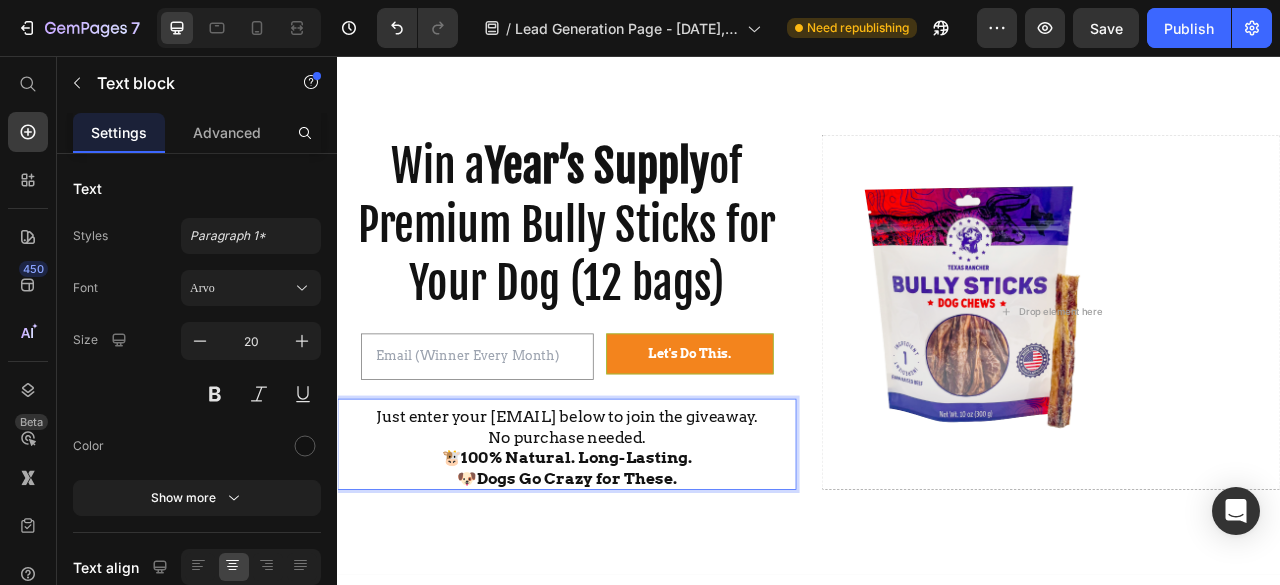 click on "Just enter your [EMAIL] below to join the giveaway. No purchase needed." at bounding box center (629, 528) 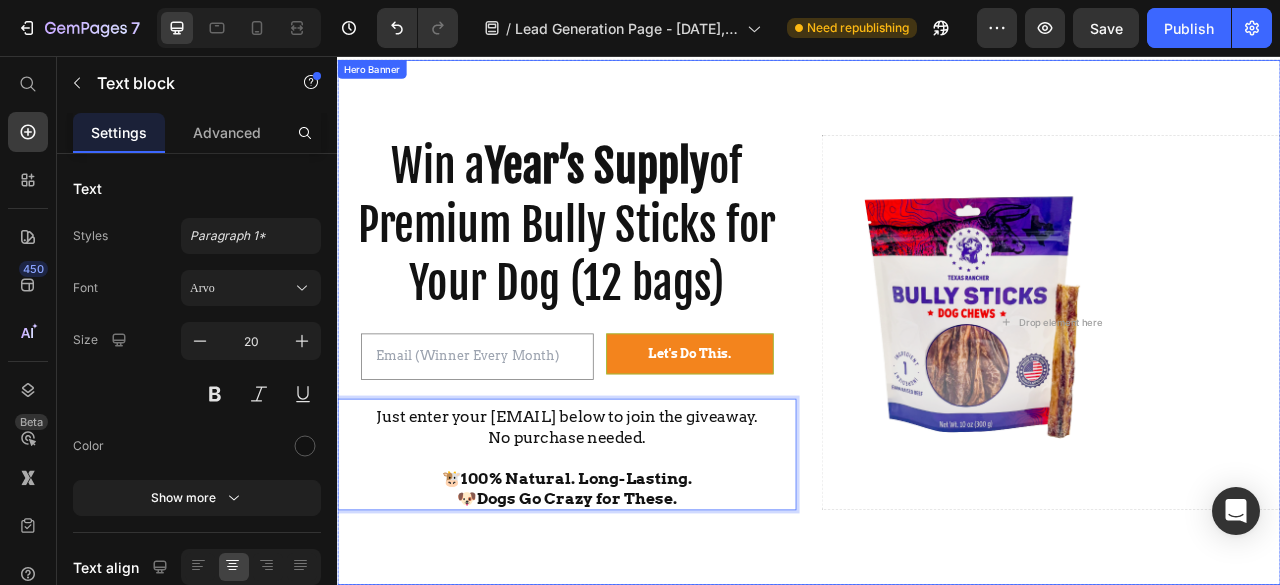 click on "Win a  Year’s Supply  of Premium Bully Sticks for Your Dog (12 bags) Heading [EMAIL] Field Let's Do This. Submit Button Row Newsletter Just enter your [EMAIL] below to join the giveaway. No purchase needed.  🐮  100% Natural. Long-Lasting.  🐶  Dogs Go Crazy for These. Text block   0 Row
Drop element here" at bounding box center [937, 395] 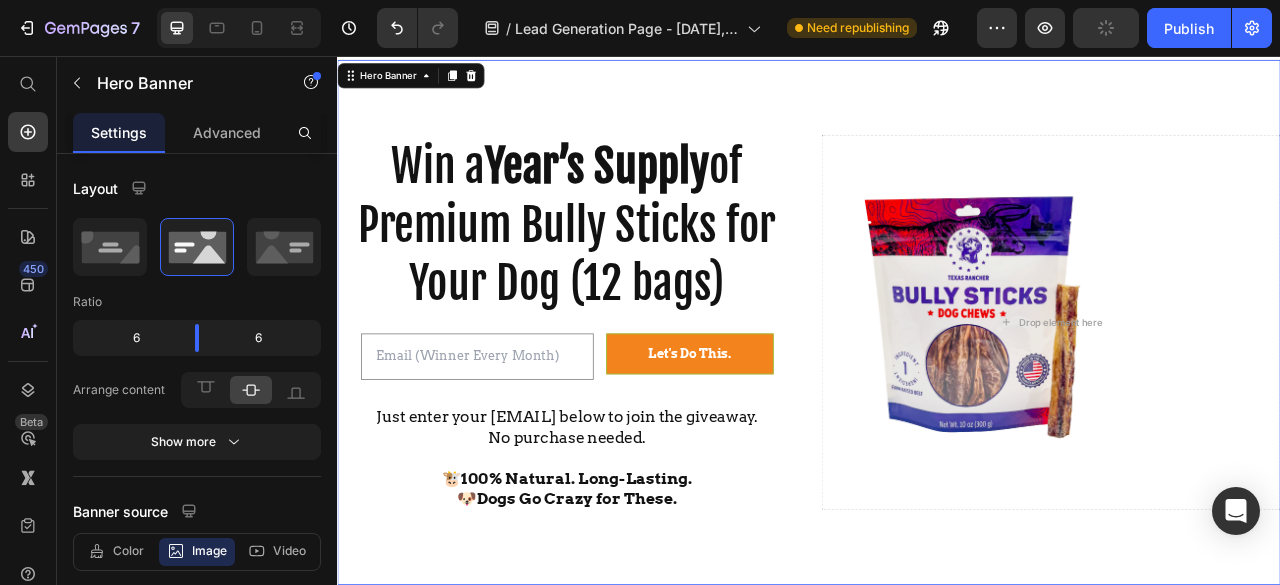 scroll, scrollTop: 0, scrollLeft: 0, axis: both 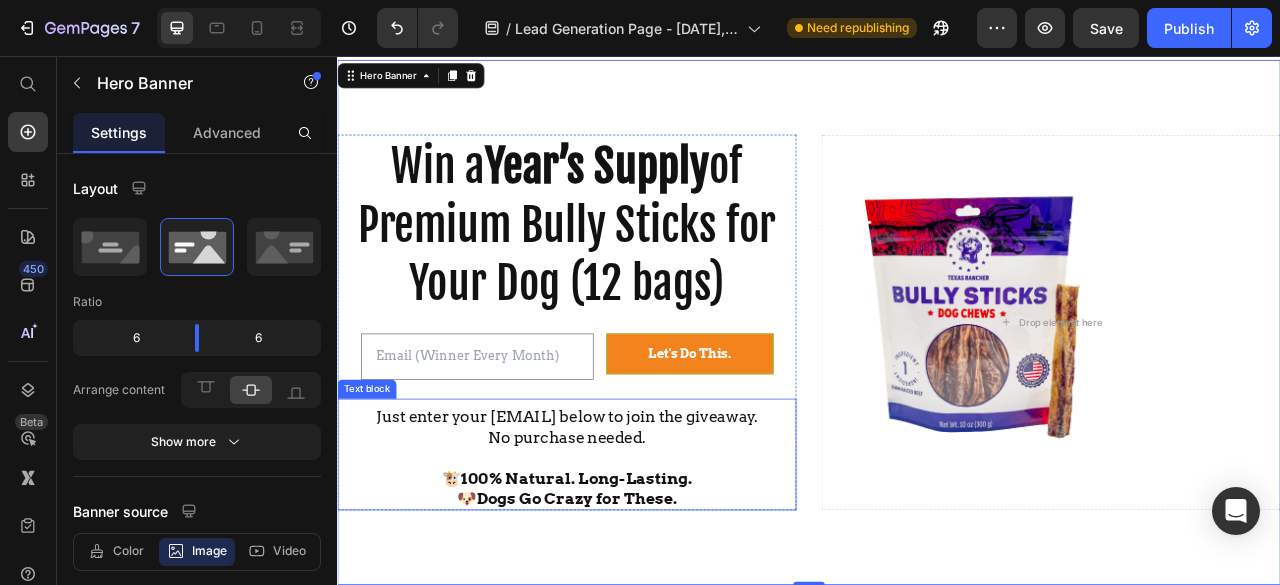 click on "Just enter your [EMAIL] below to join the giveaway. No purchase needed." at bounding box center (629, 528) 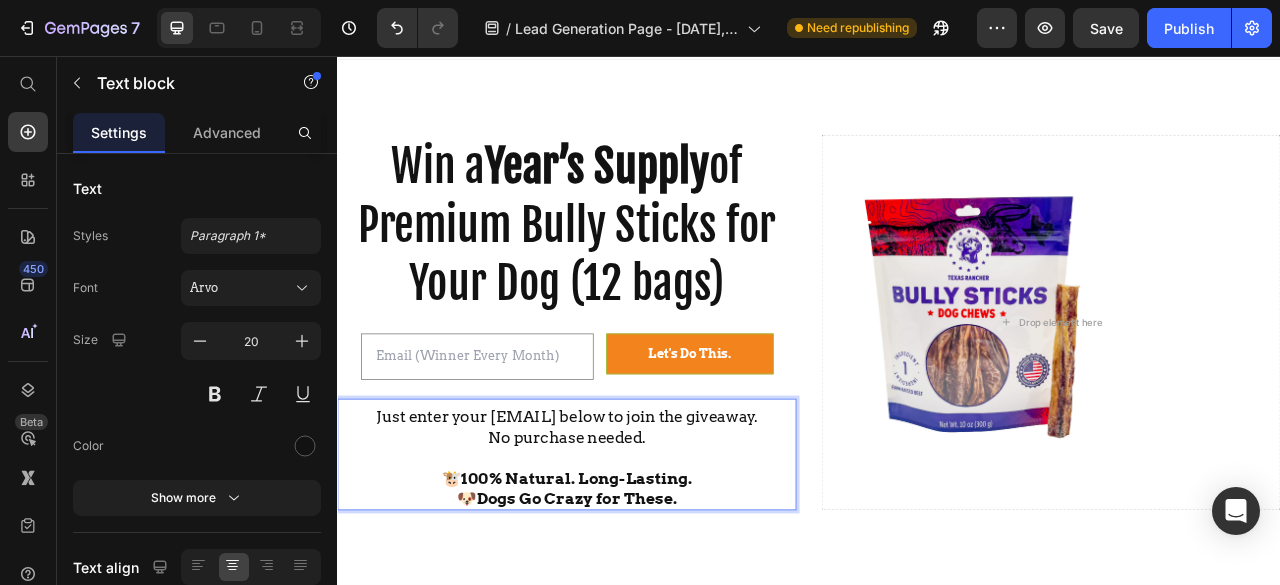 click on "Just enter your [EMAIL] below to join the giveaway. No purchase needed." at bounding box center [629, 528] 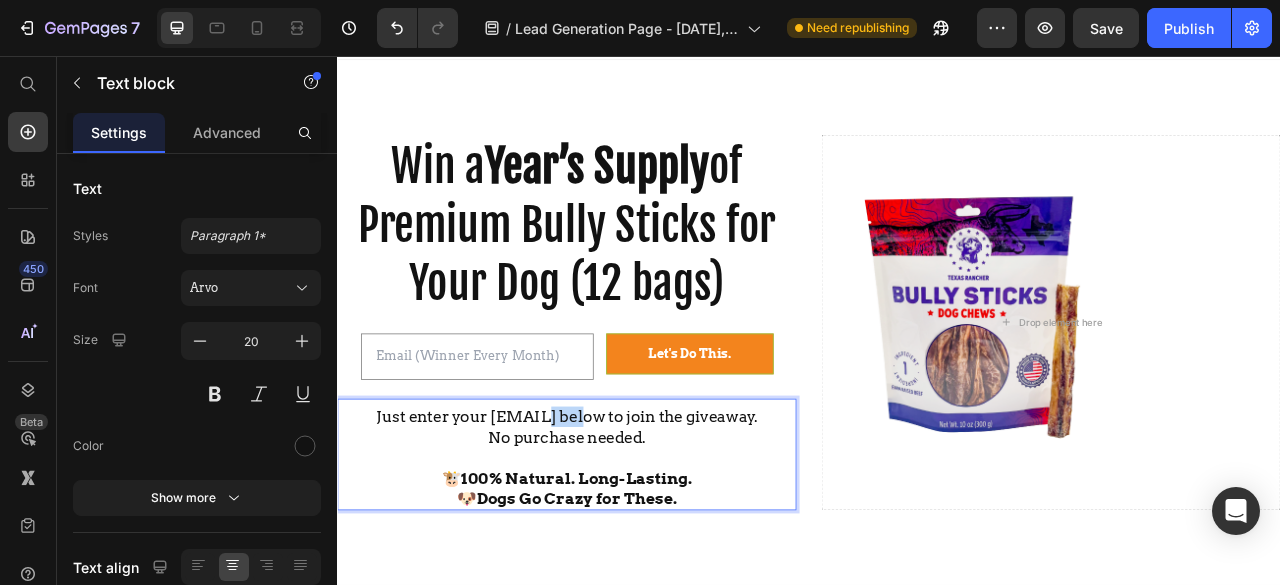 drag, startPoint x: 658, startPoint y: 511, endPoint x: 604, endPoint y: 514, distance: 54.08327 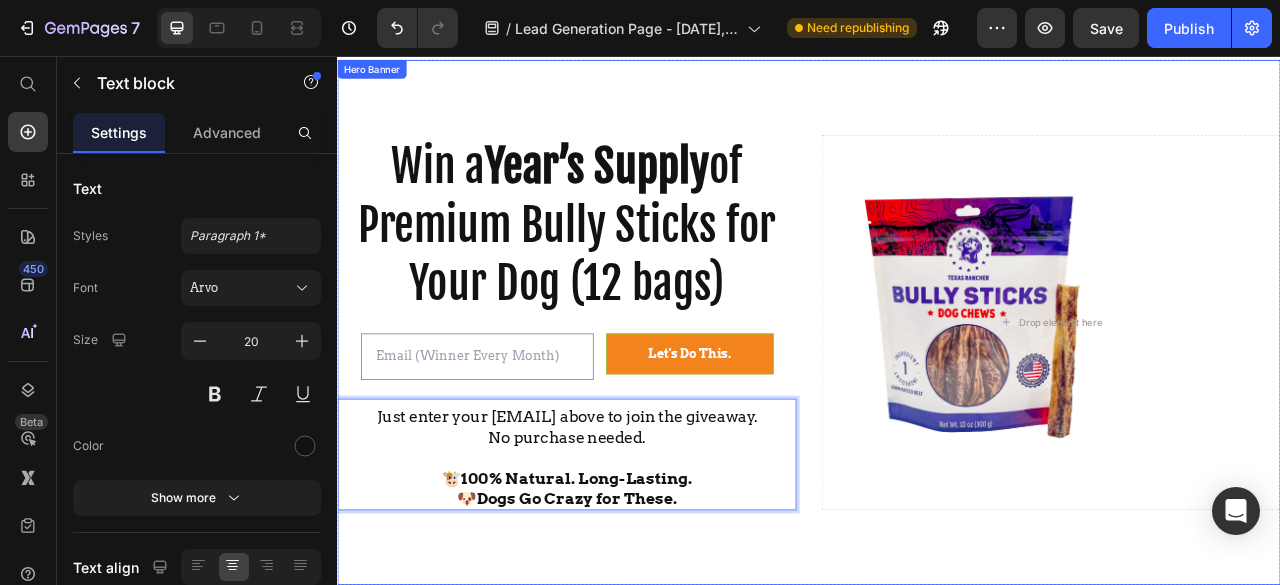 click on "Win a  Year’s Supply  of Premium Bully Sticks for Your Dog (12 bags) Heading [EMAIL] Field Let's Do This. Submit Button Row Newsletter Just enter your [EMAIL] above to join the giveaway. No purchase needed.  🐮  100% Natural. Long-Lasting.  🐶  Dogs Go Crazy for These. Text block   0 Row
Drop element here" at bounding box center [937, 395] 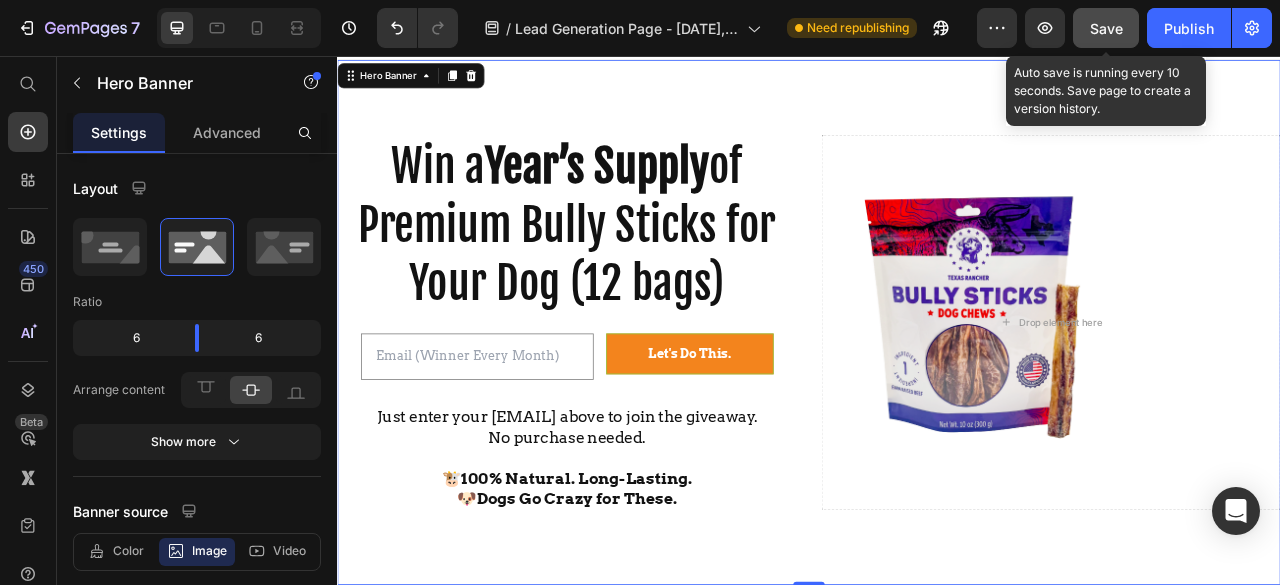 click on "Save" at bounding box center [1106, 28] 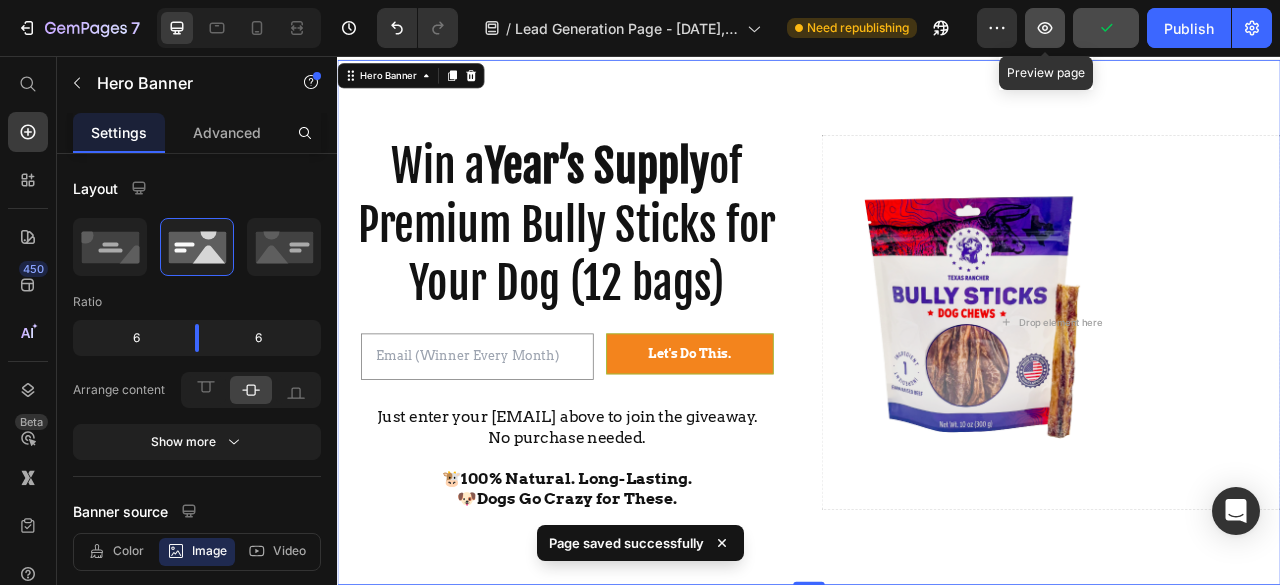click 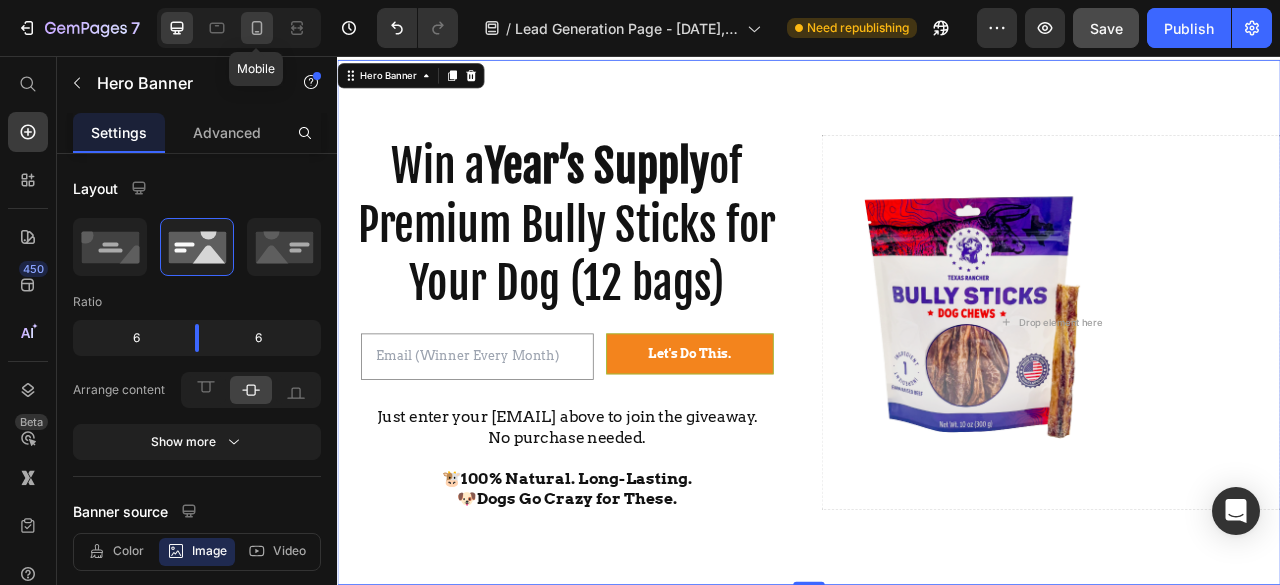 click 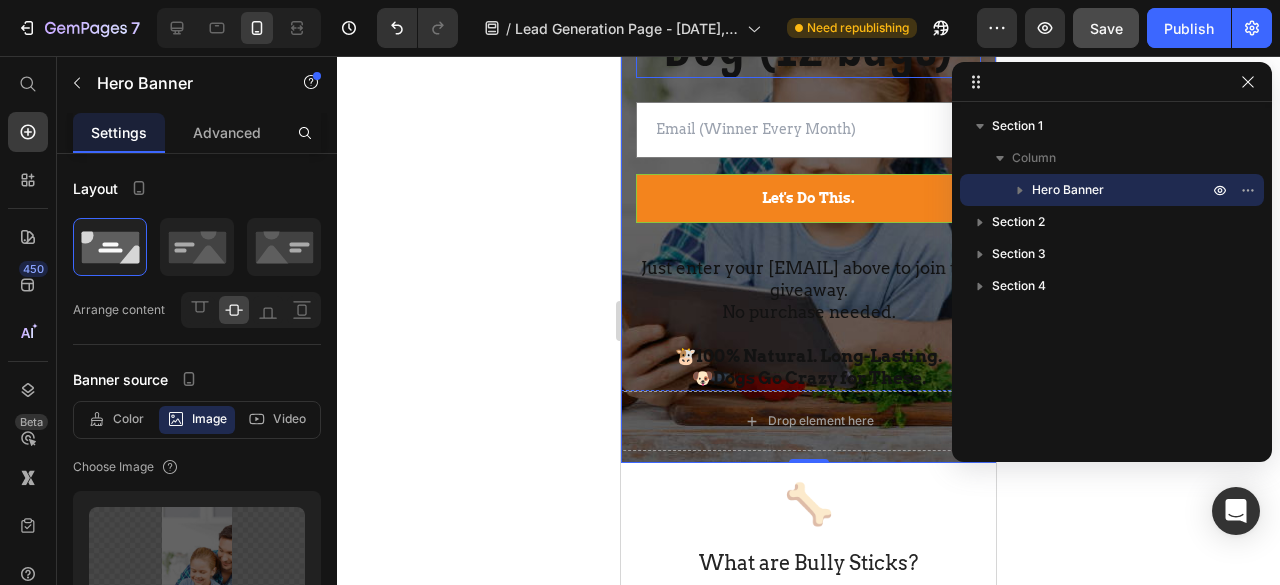 scroll, scrollTop: 0, scrollLeft: 0, axis: both 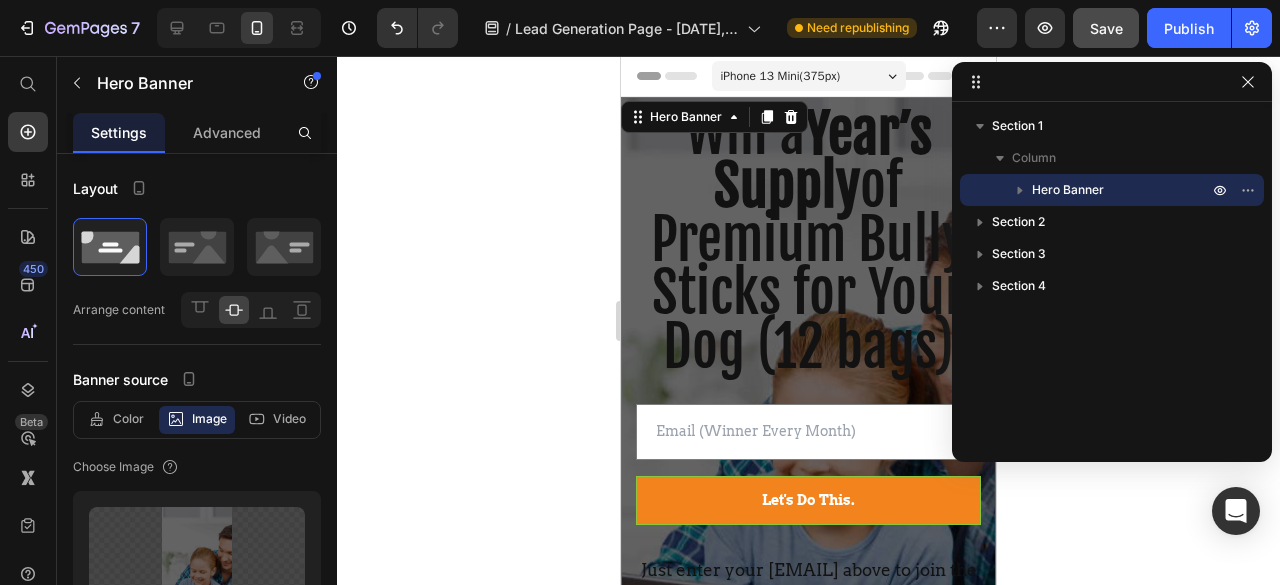 click 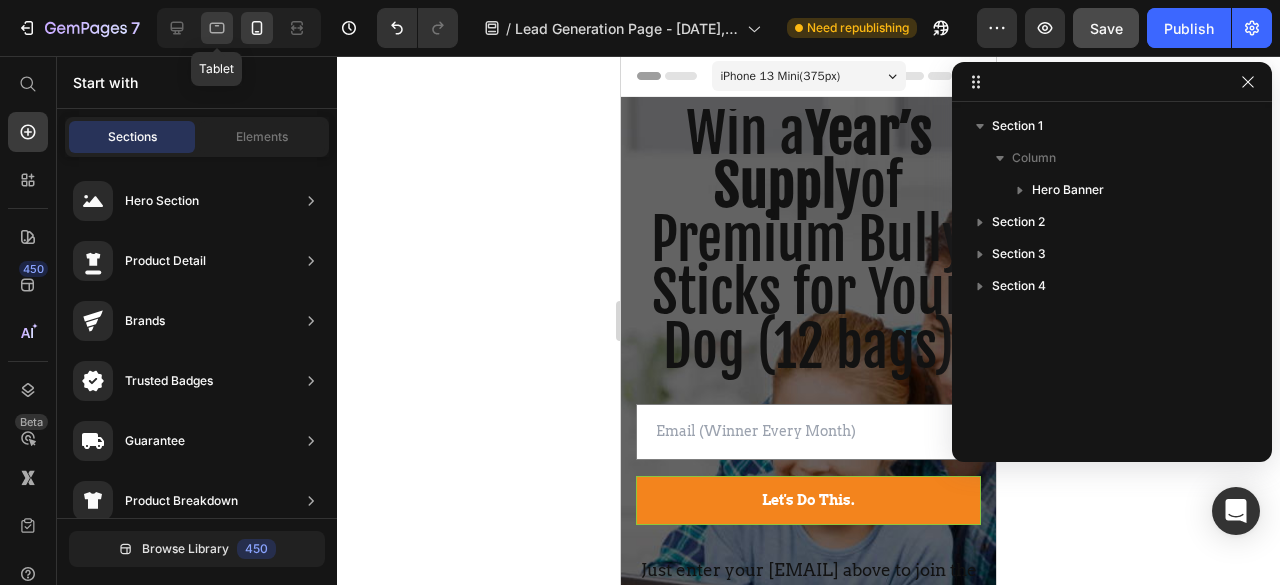 click 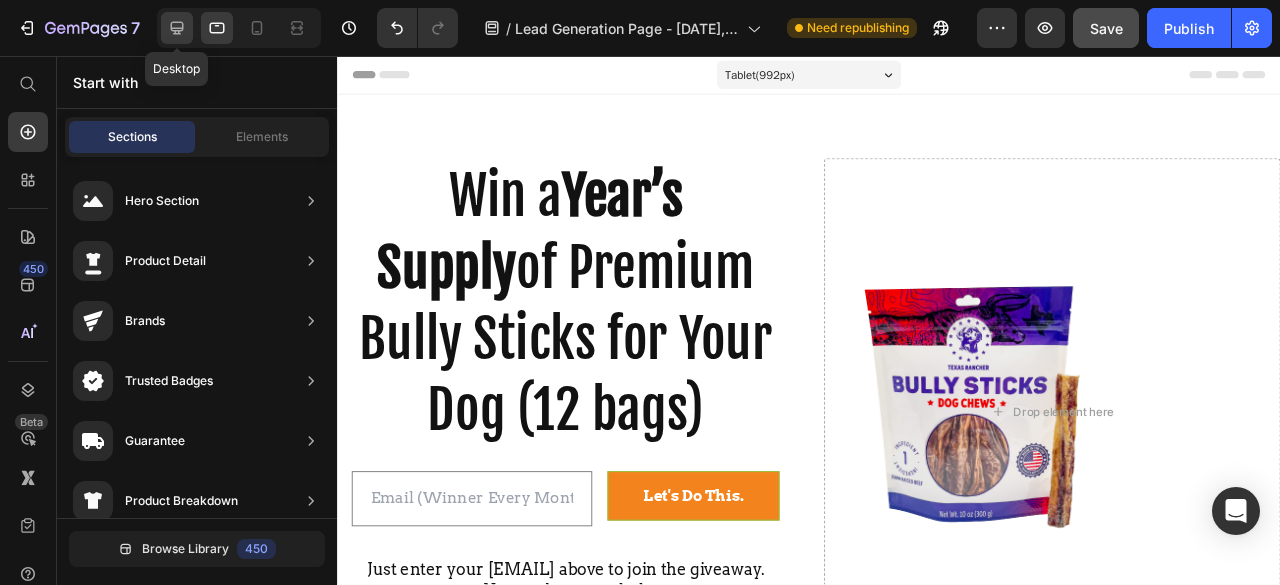 click 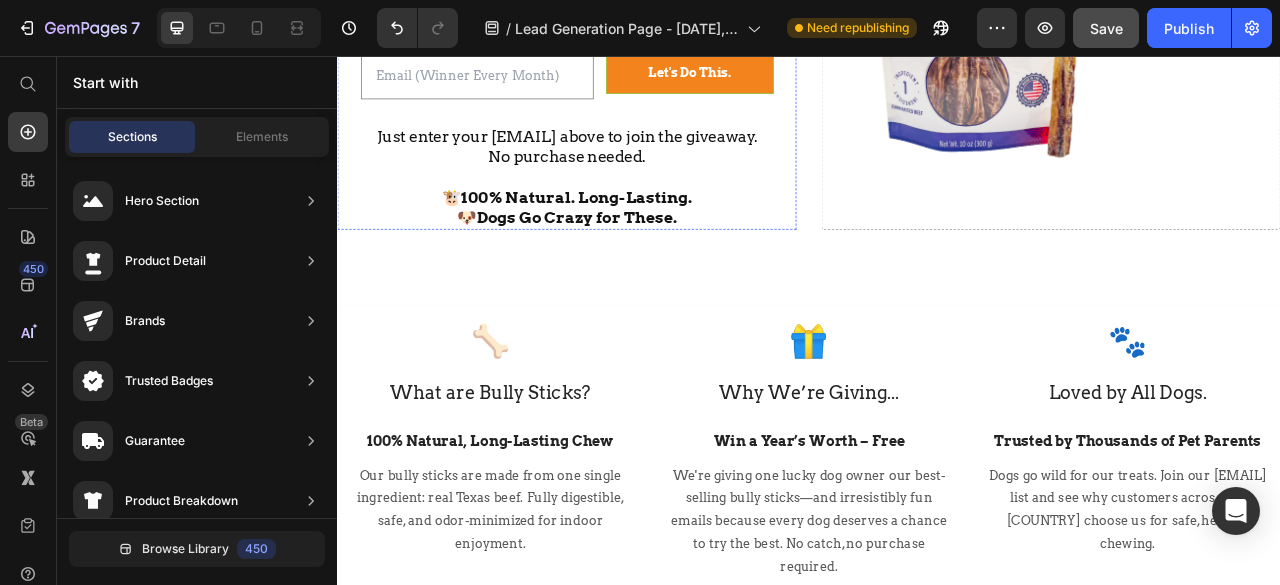 scroll, scrollTop: 0, scrollLeft: 0, axis: both 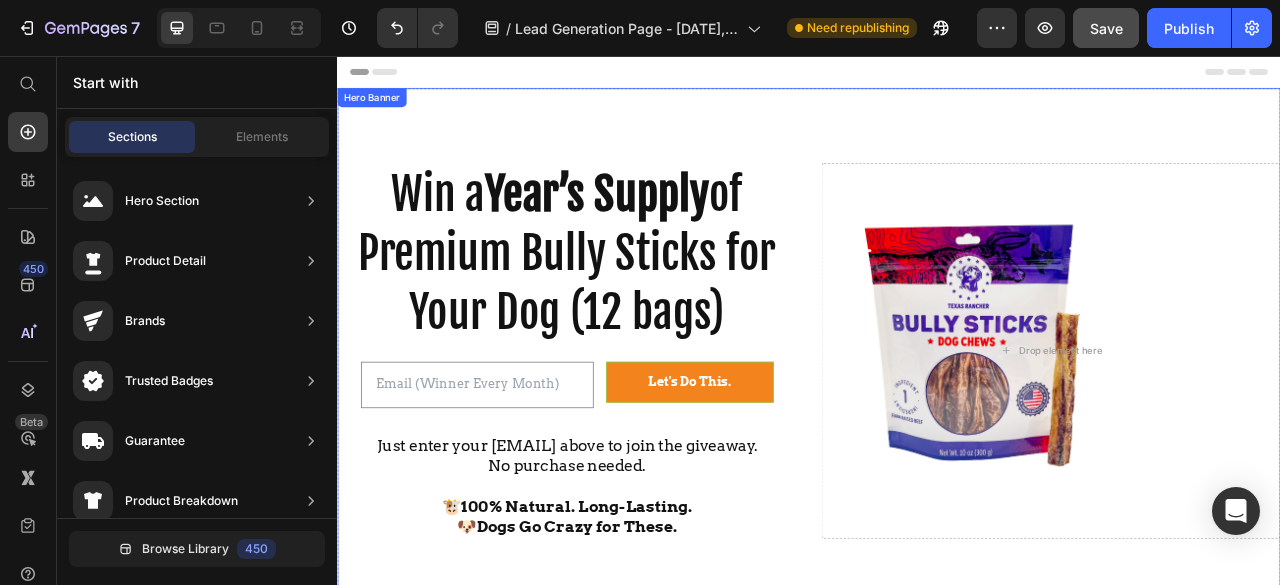 click at bounding box center (937, 431) 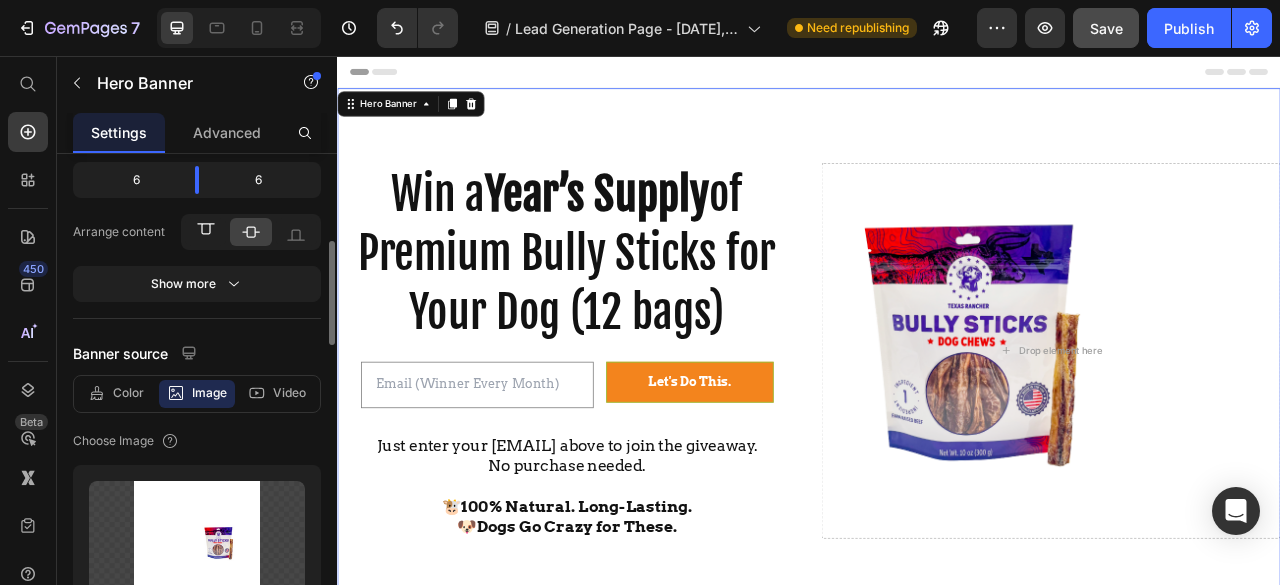 scroll, scrollTop: 0, scrollLeft: 0, axis: both 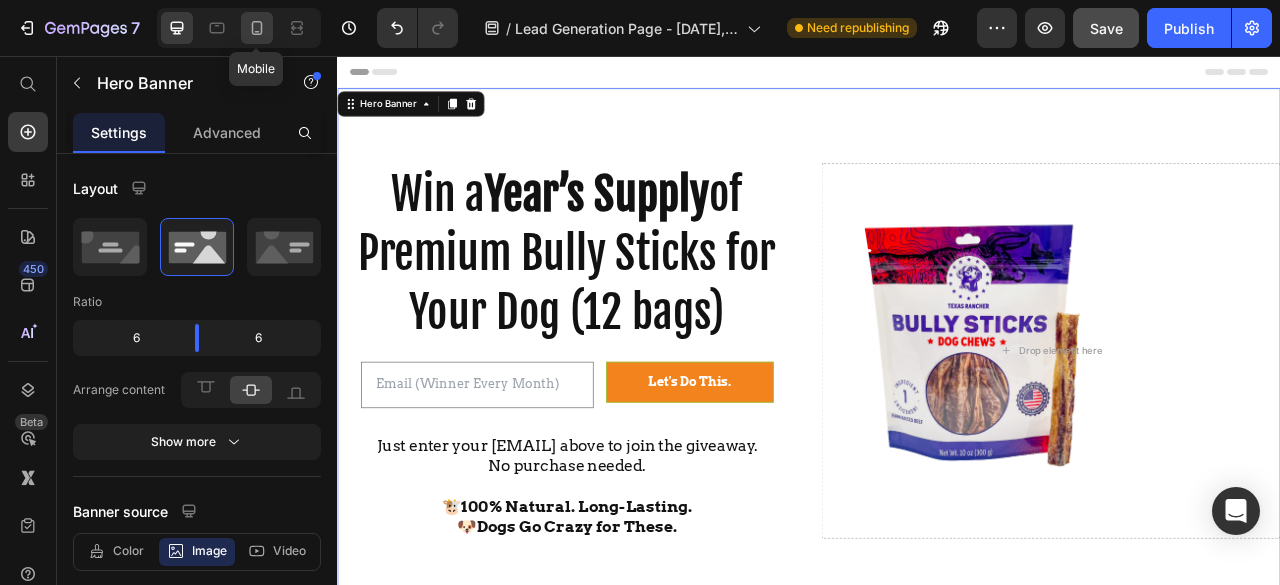 click 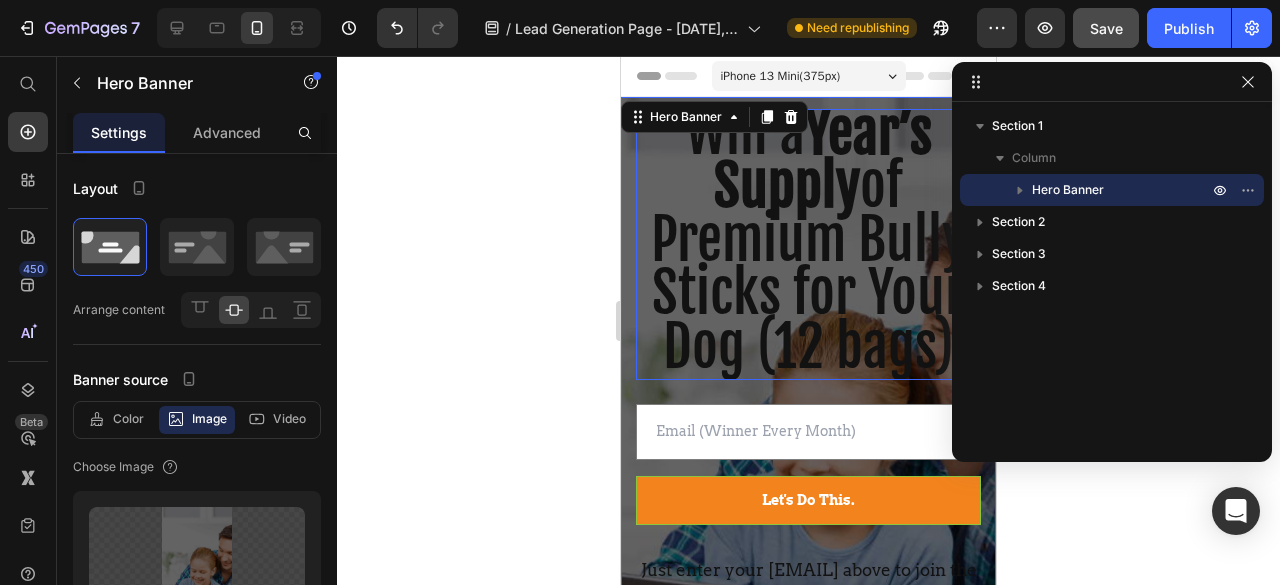 click on "Win a  Year’s Supply  of Premium Bully Sticks for Your Dog (12 bags)" at bounding box center (808, 245) 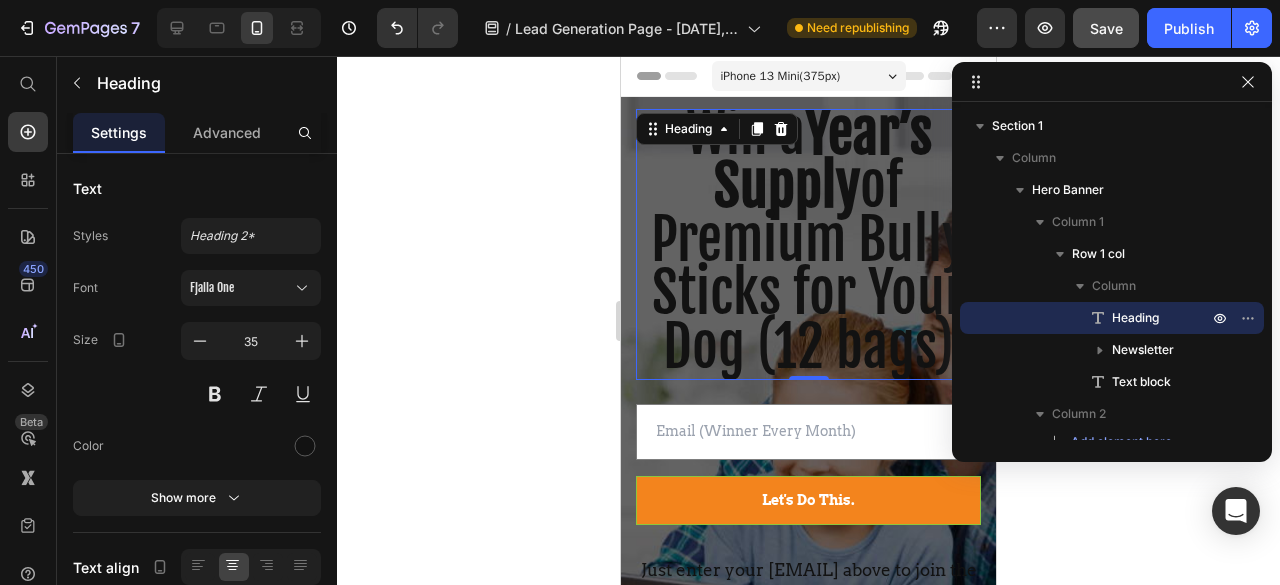 click on "iPhone 13 Mini  ( 375 px)" at bounding box center [809, 76] 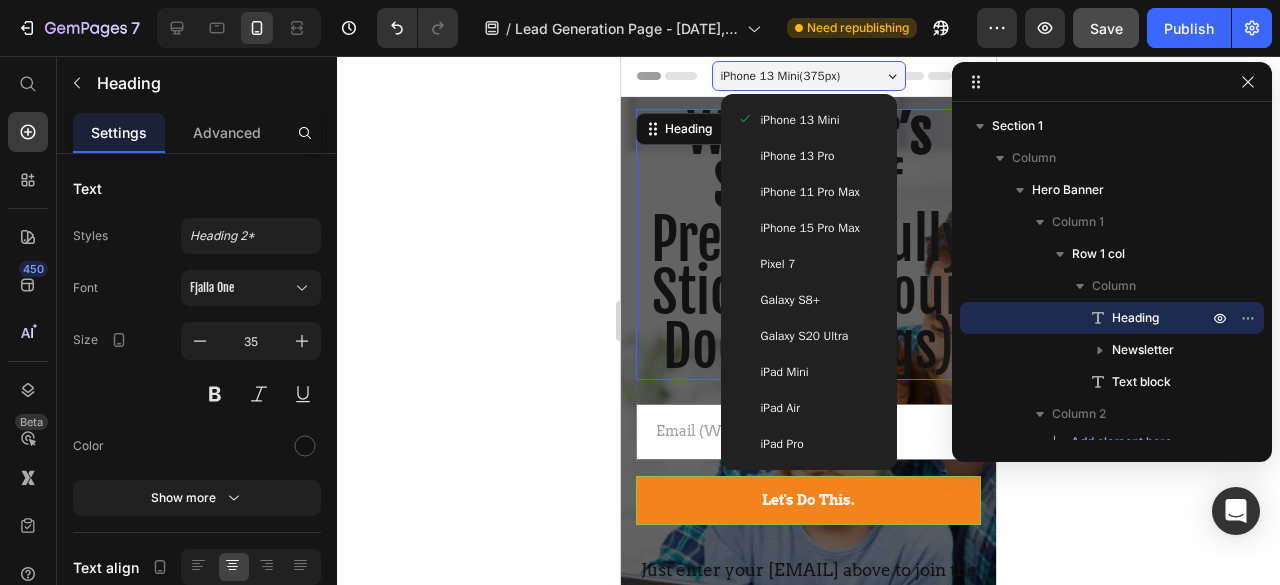 click on "iPhone 15 Pro Max" at bounding box center [810, 228] 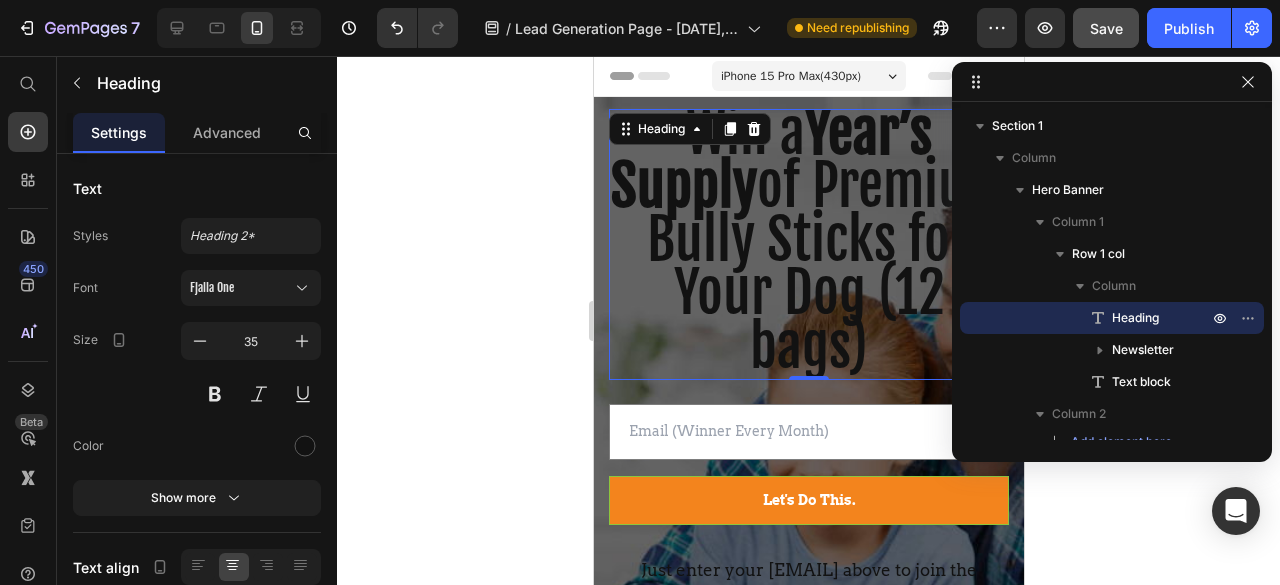 click on "iPhone 15 Pro Max  ( 430 px)" at bounding box center [808, 76] 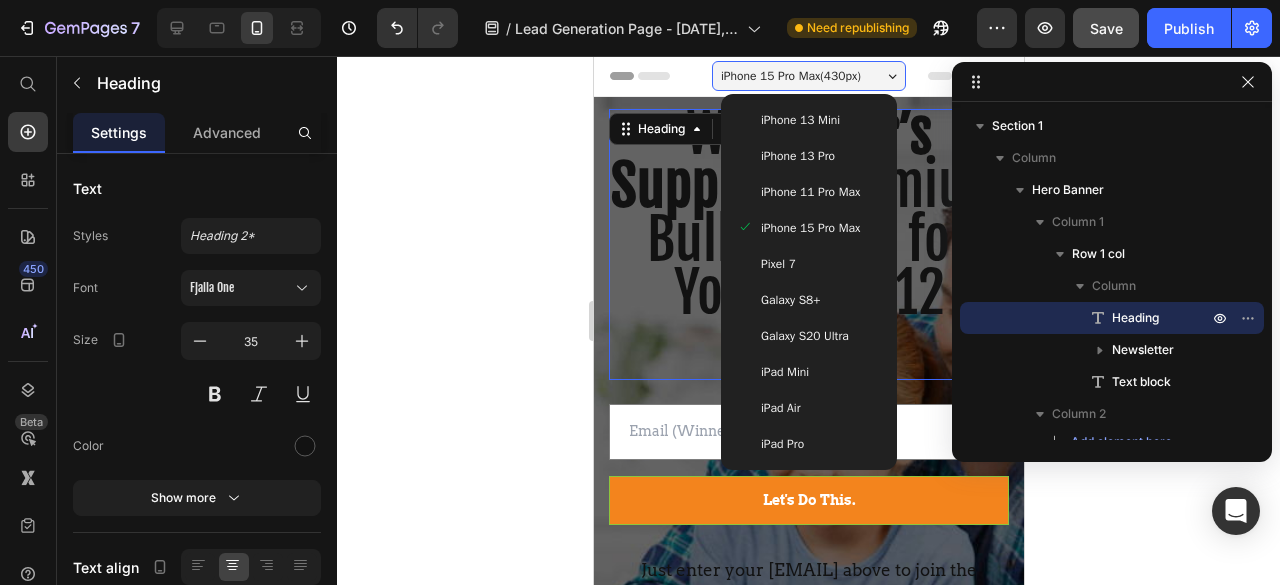 click on "Pixel 7" at bounding box center [808, 264] 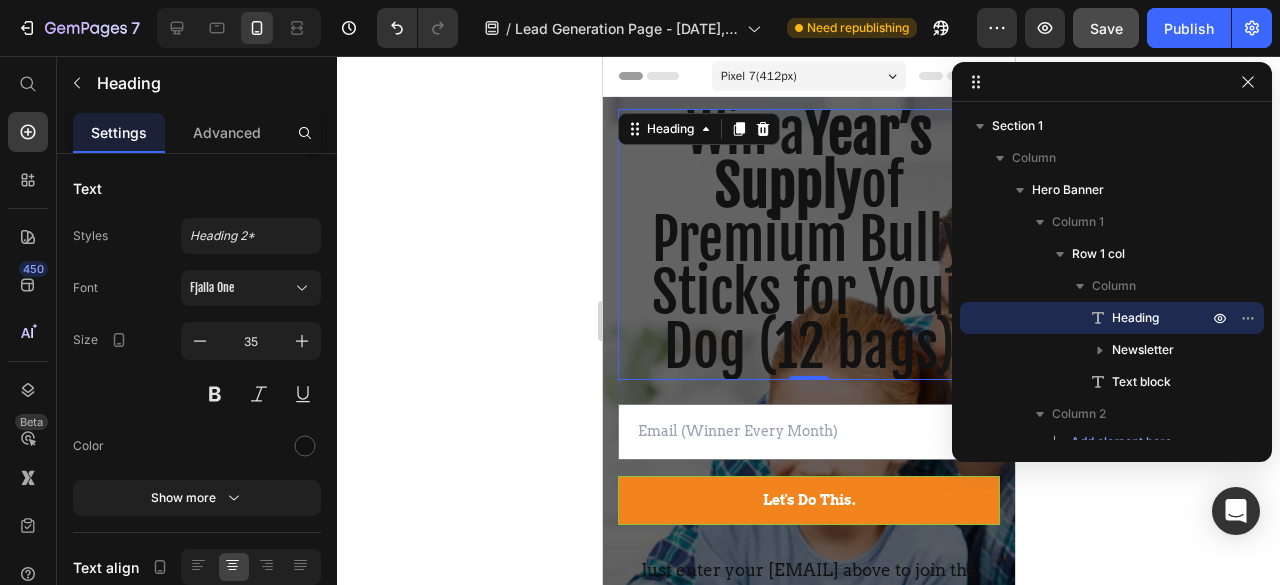 click on "Pixel 7  ( 412 px)" at bounding box center [758, 76] 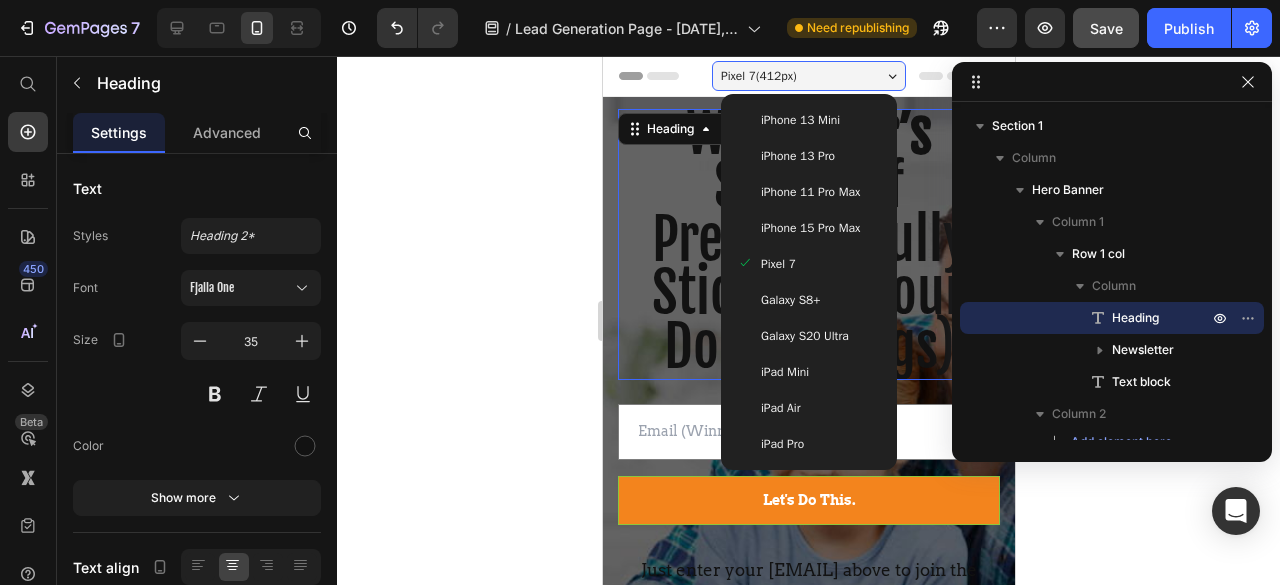 click on "iPad Air" at bounding box center (808, 408) 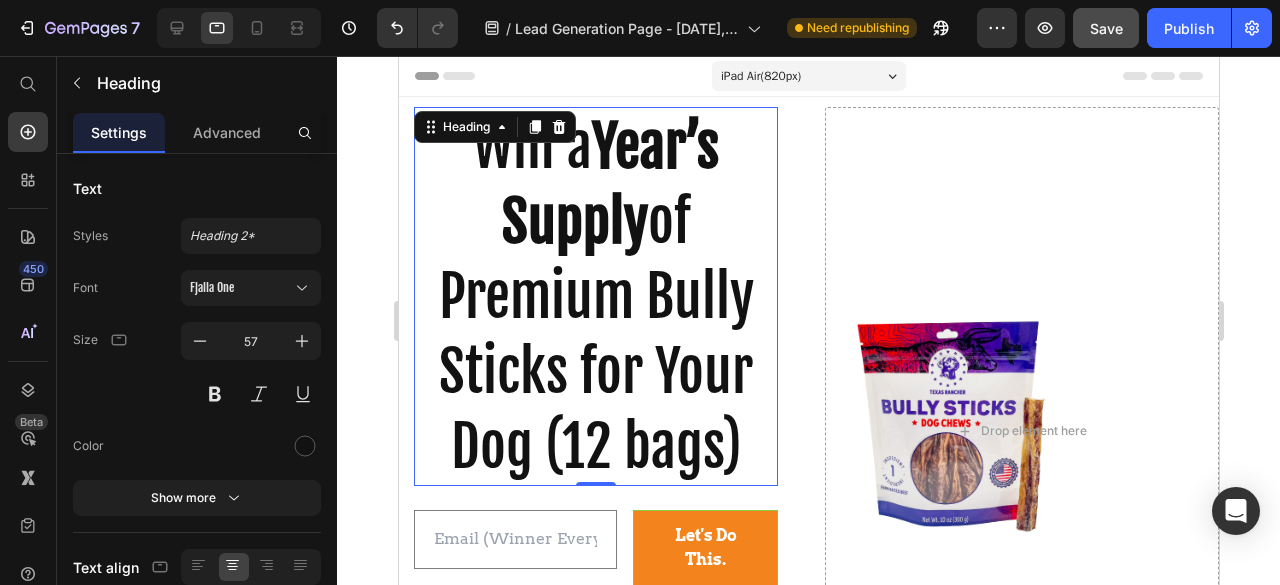 click on "iPad Air  ( 820 px)" at bounding box center [760, 76] 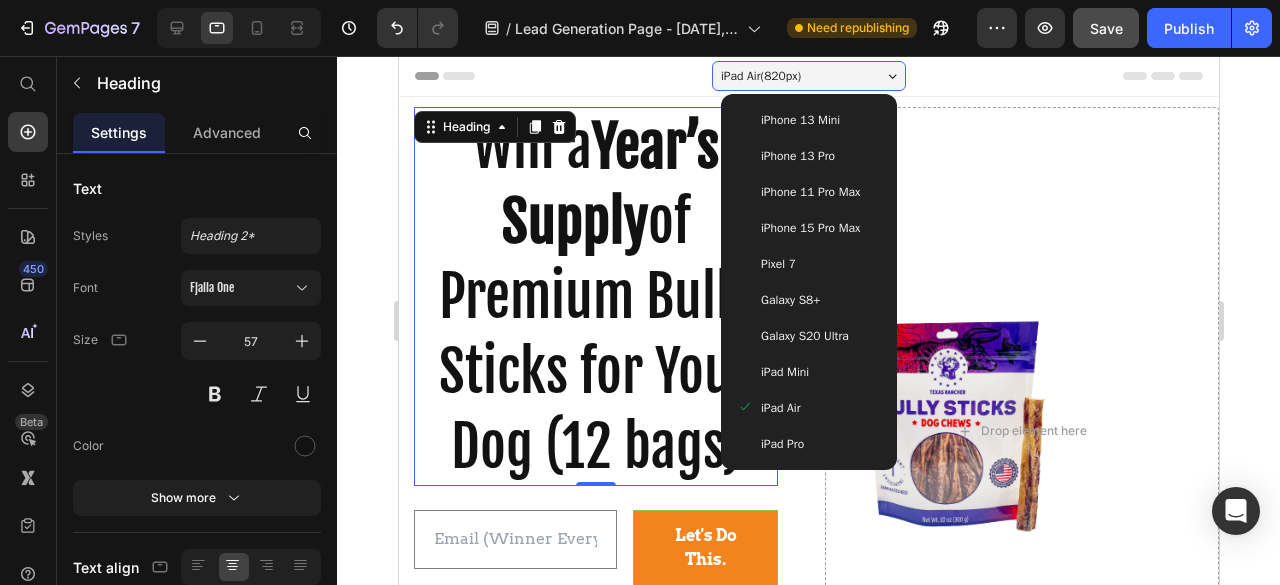 click on "iPhone 13 Pro" at bounding box center (808, 156) 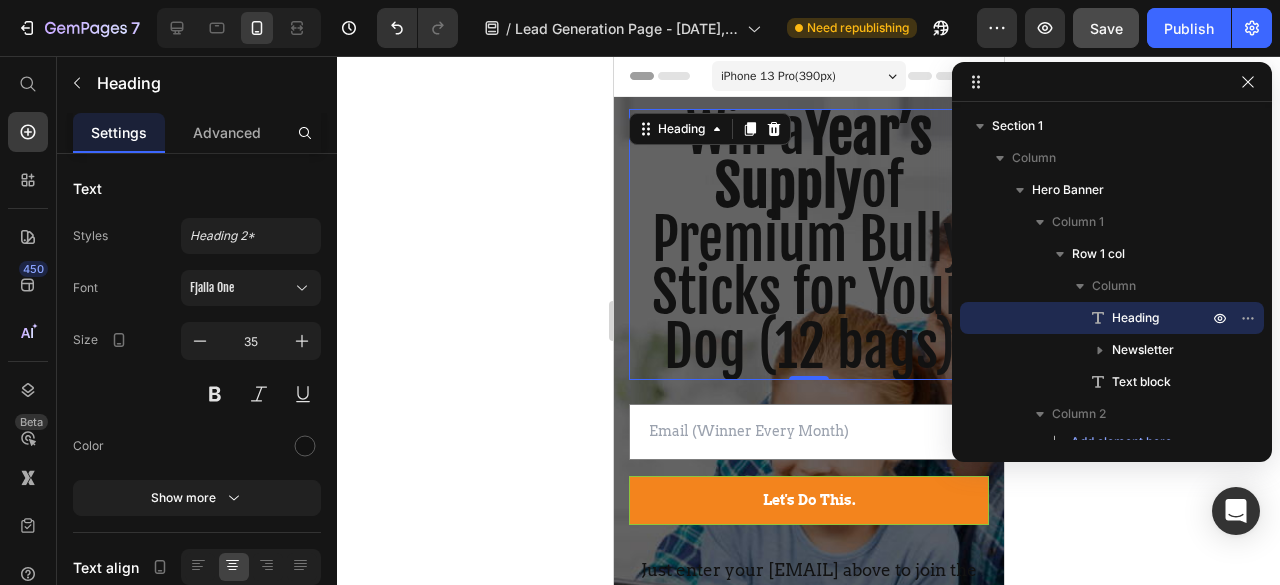 click on "iPhone 13 Pro  ( 390 px)" at bounding box center [777, 76] 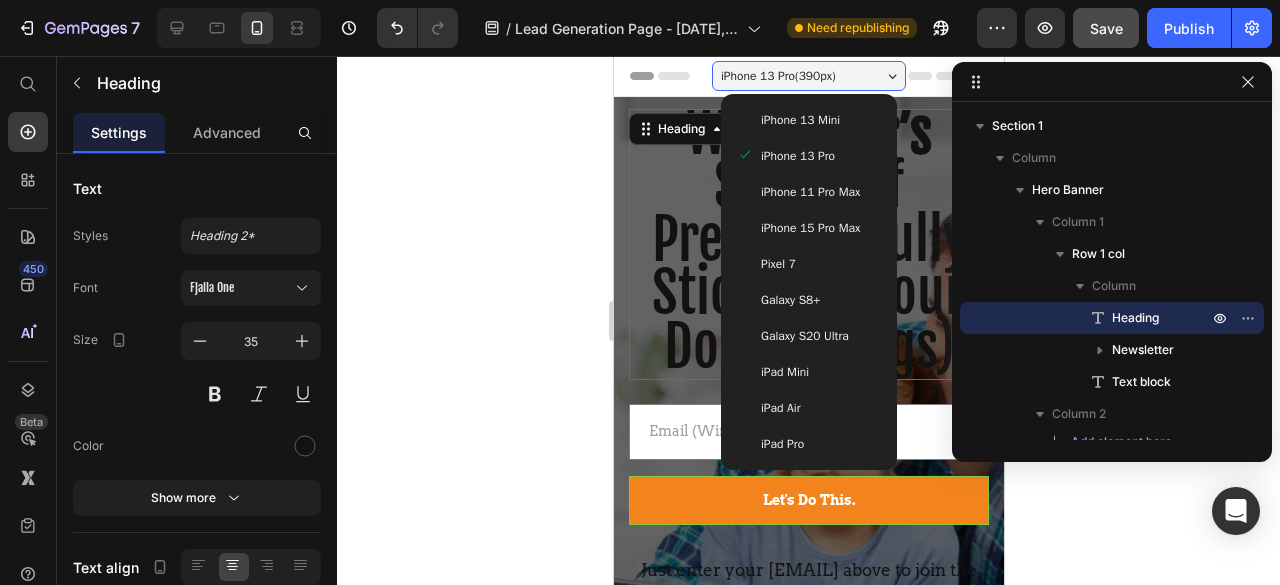 click on "Galaxy S20 Ultra" at bounding box center (808, 336) 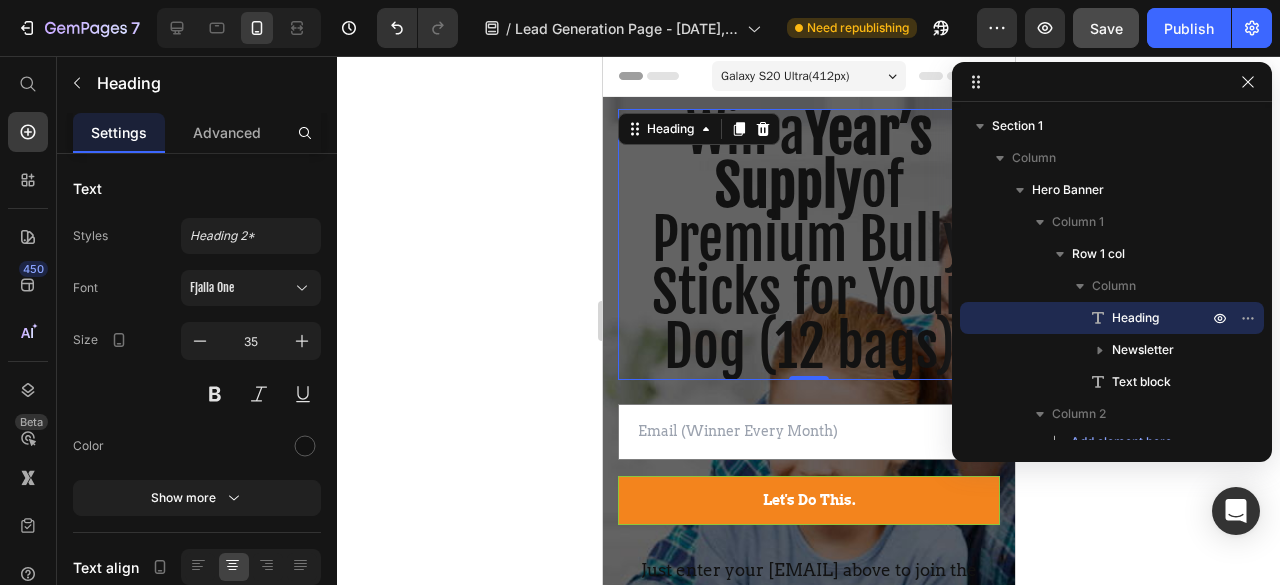 click on "Galaxy S20 Ultra  ( 412 px)" at bounding box center (808, 76) 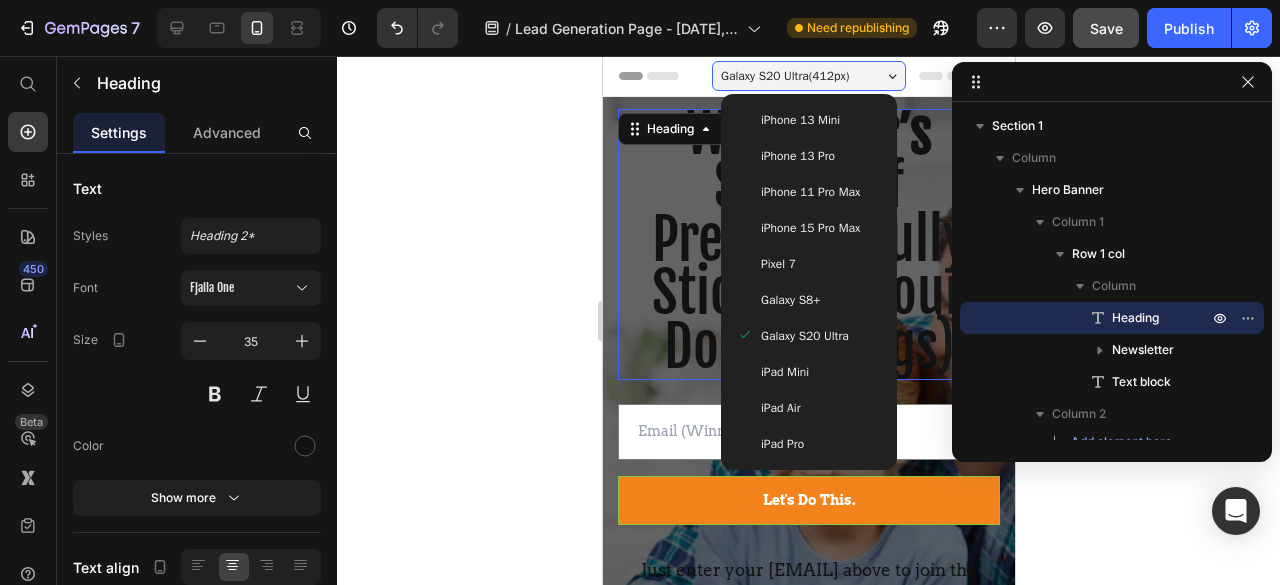 click on "iPhone 13 Mini" at bounding box center (799, 120) 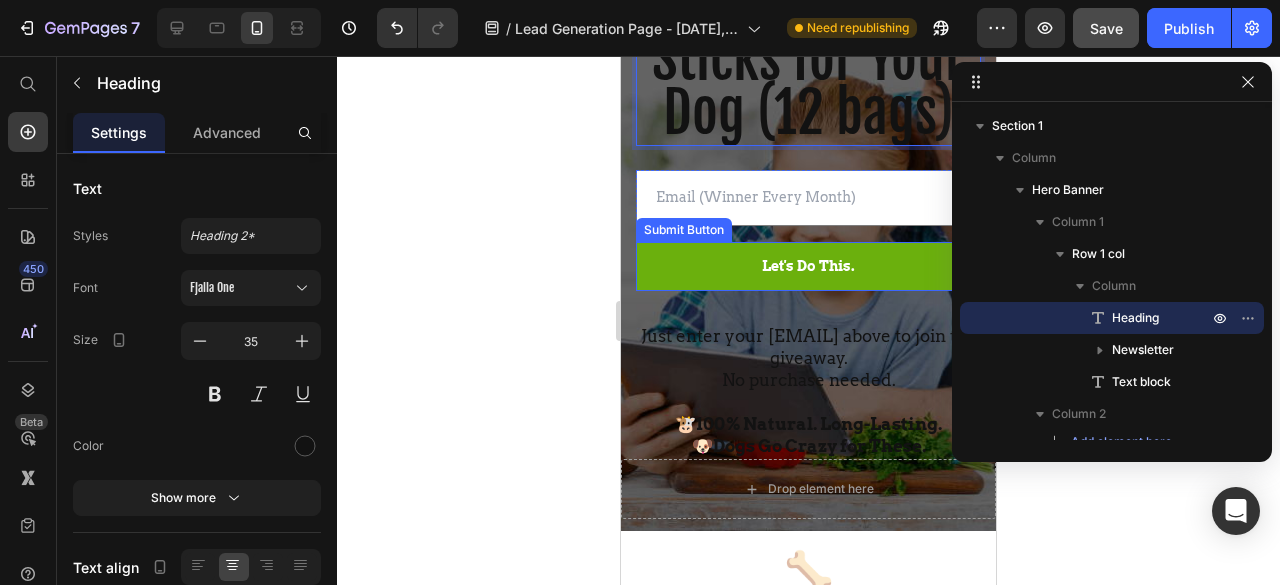 scroll, scrollTop: 235, scrollLeft: 0, axis: vertical 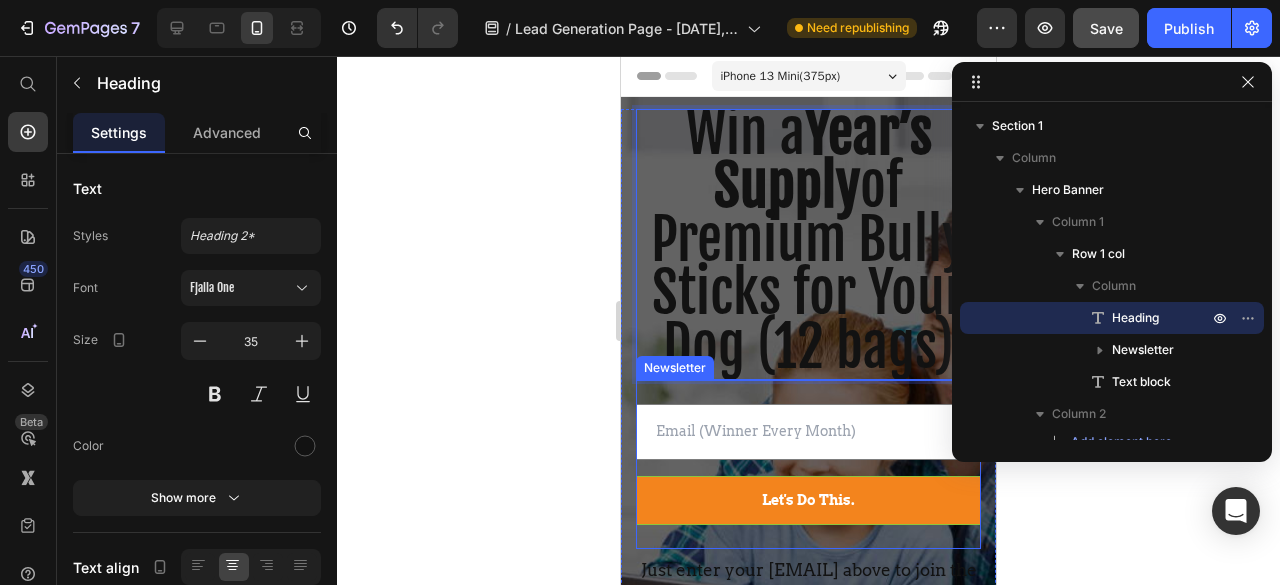 click on "[EMAIL] Field Let's Do This. Submit Button Row Newsletter" at bounding box center (808, 464) 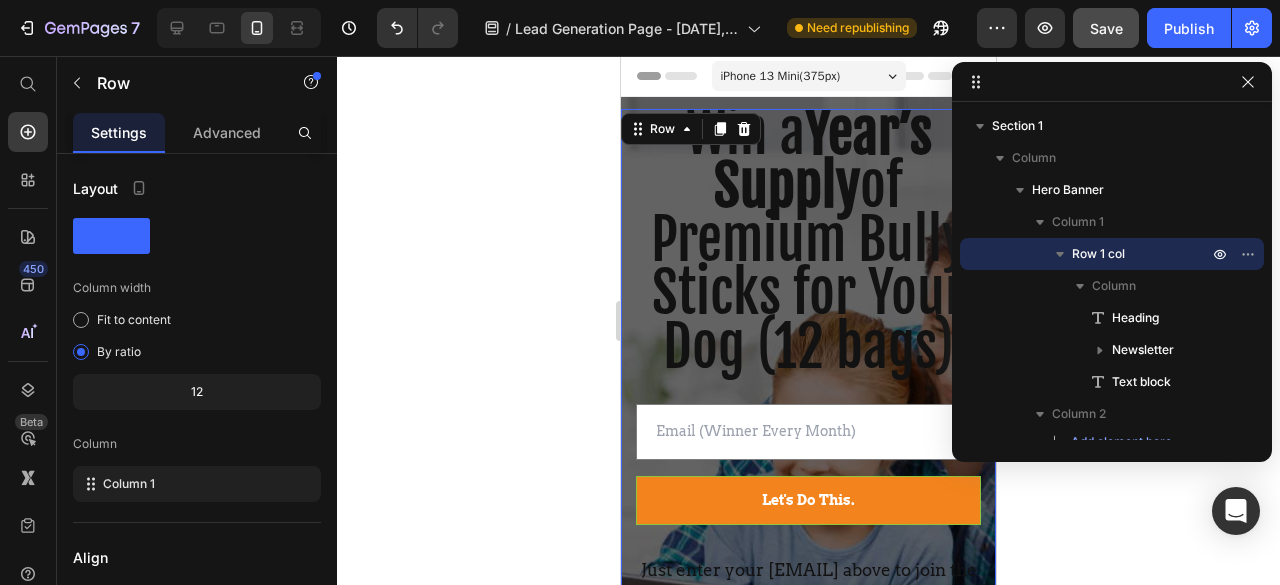 click on "⁠⁠⁠⁠⁠⁠⁠ Win a  Year’s Supply  of Premium Bully Sticks for Your Dog (12 bags) Heading [EMAIL] Field Let's Do This. Submit Button Row Newsletter Just enter your [EMAIL] above to join the giveaway. No purchase needed.  🐮  100% Natural. Long-Lasting.  🐶  Dogs Go Crazy for These. Text block Row   0" at bounding box center [808, 401] 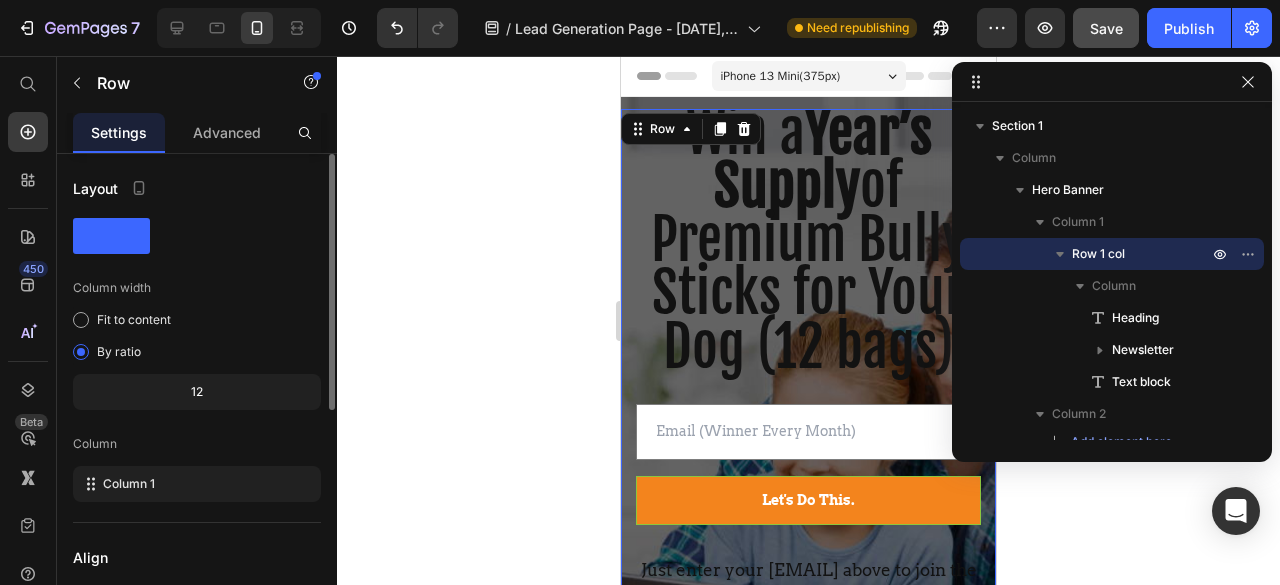 scroll, scrollTop: 442, scrollLeft: 0, axis: vertical 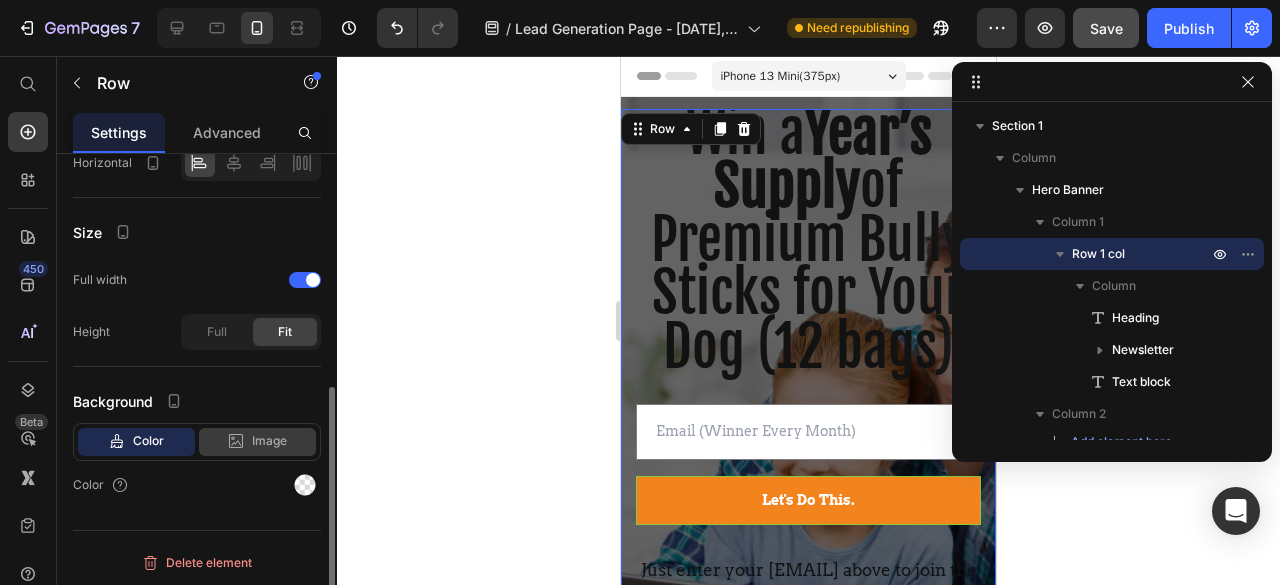 click on "Image" 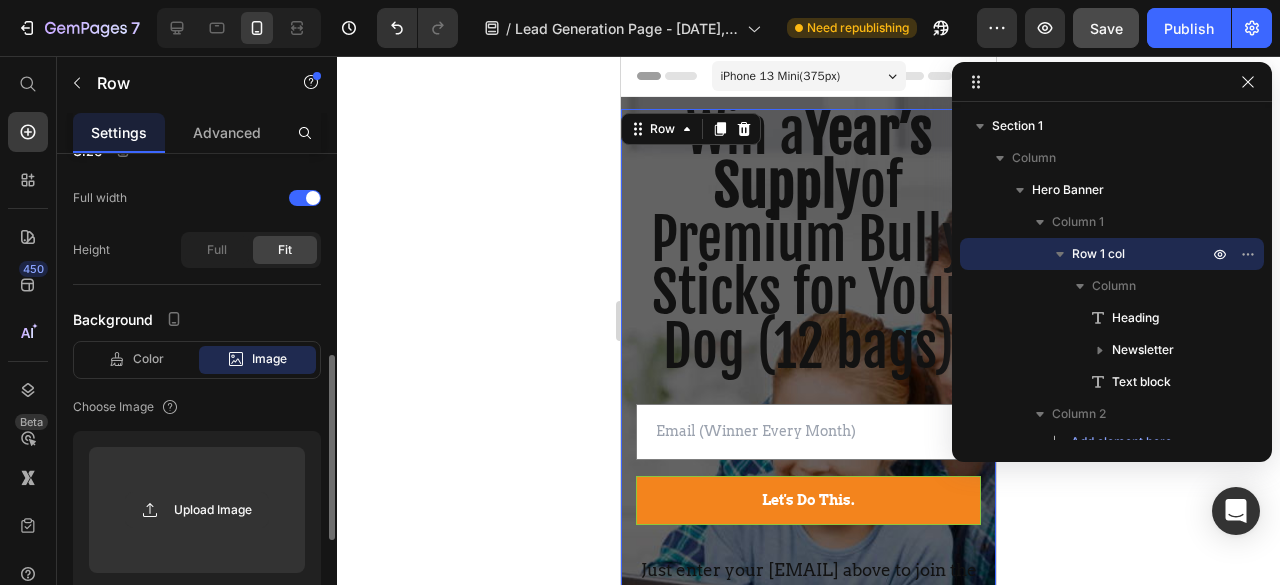 scroll, scrollTop: 525, scrollLeft: 0, axis: vertical 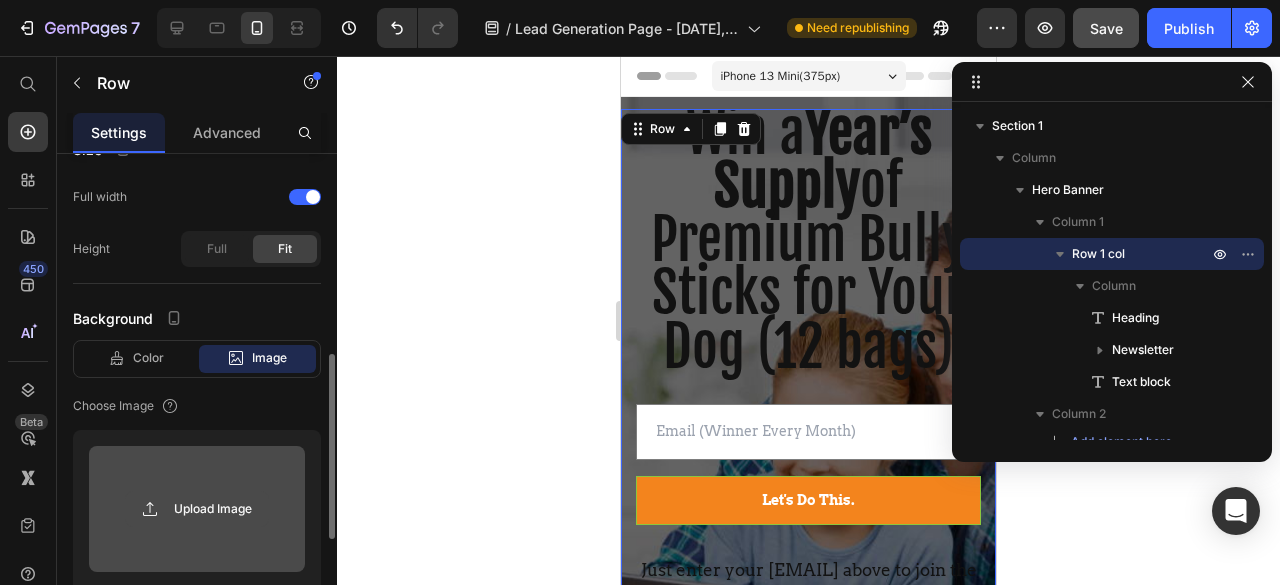 click 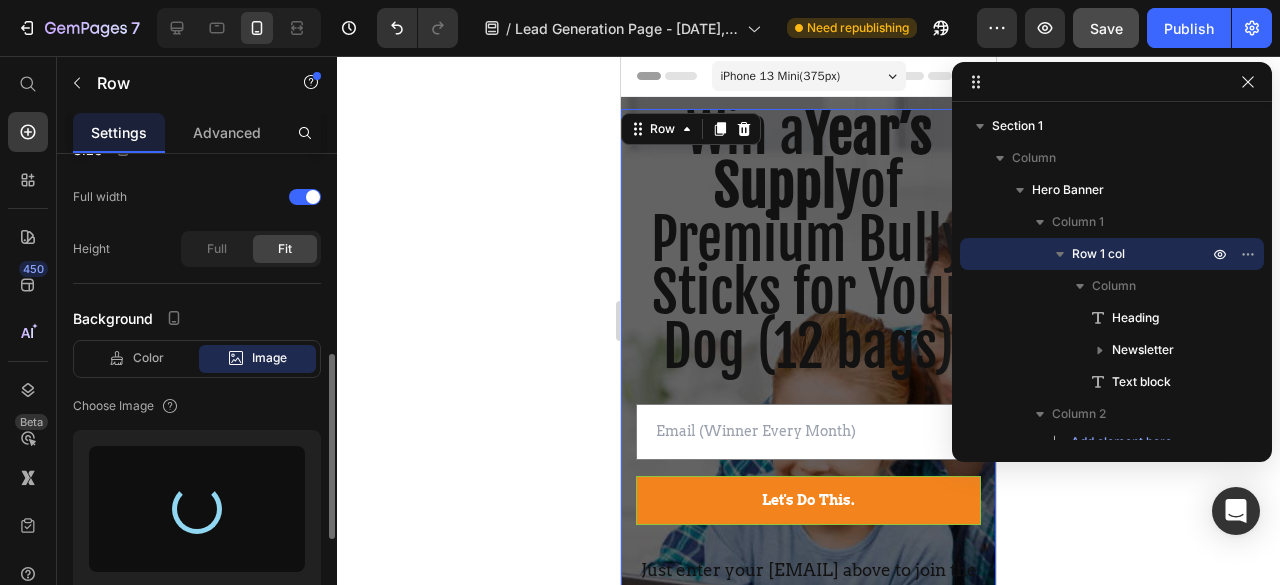 type on "https://cdn.shopify.com/s/files/1/0676/3636/3430/files/gempages_574241938341889072-3aa00a8f-db5e-4df2-8129-a4dfb872ed39.png" 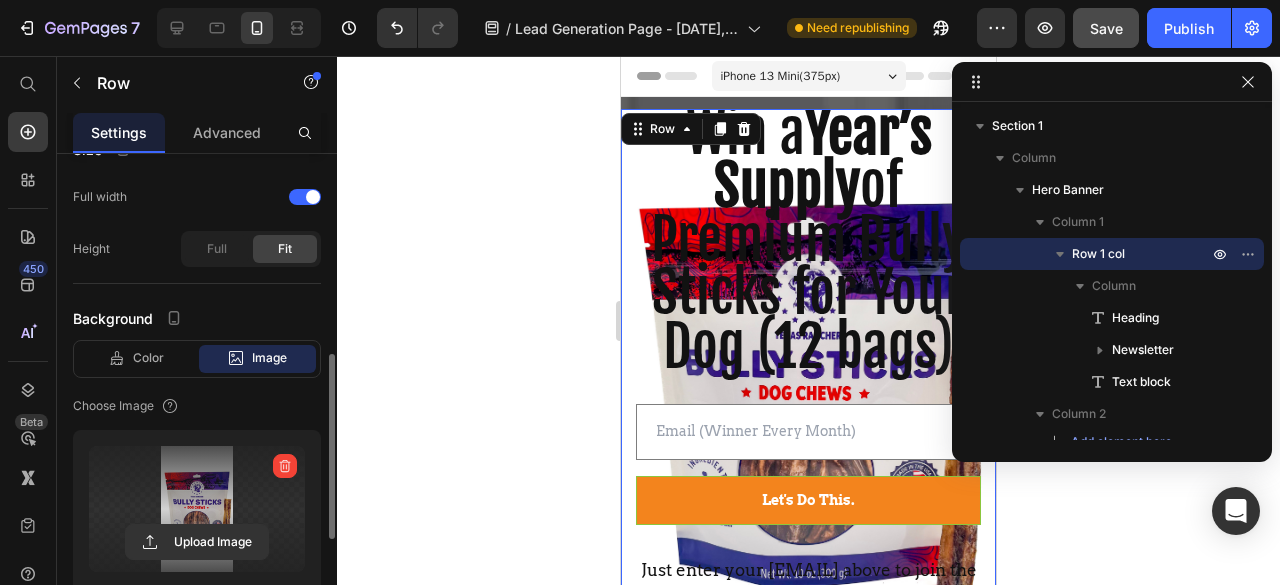 click 